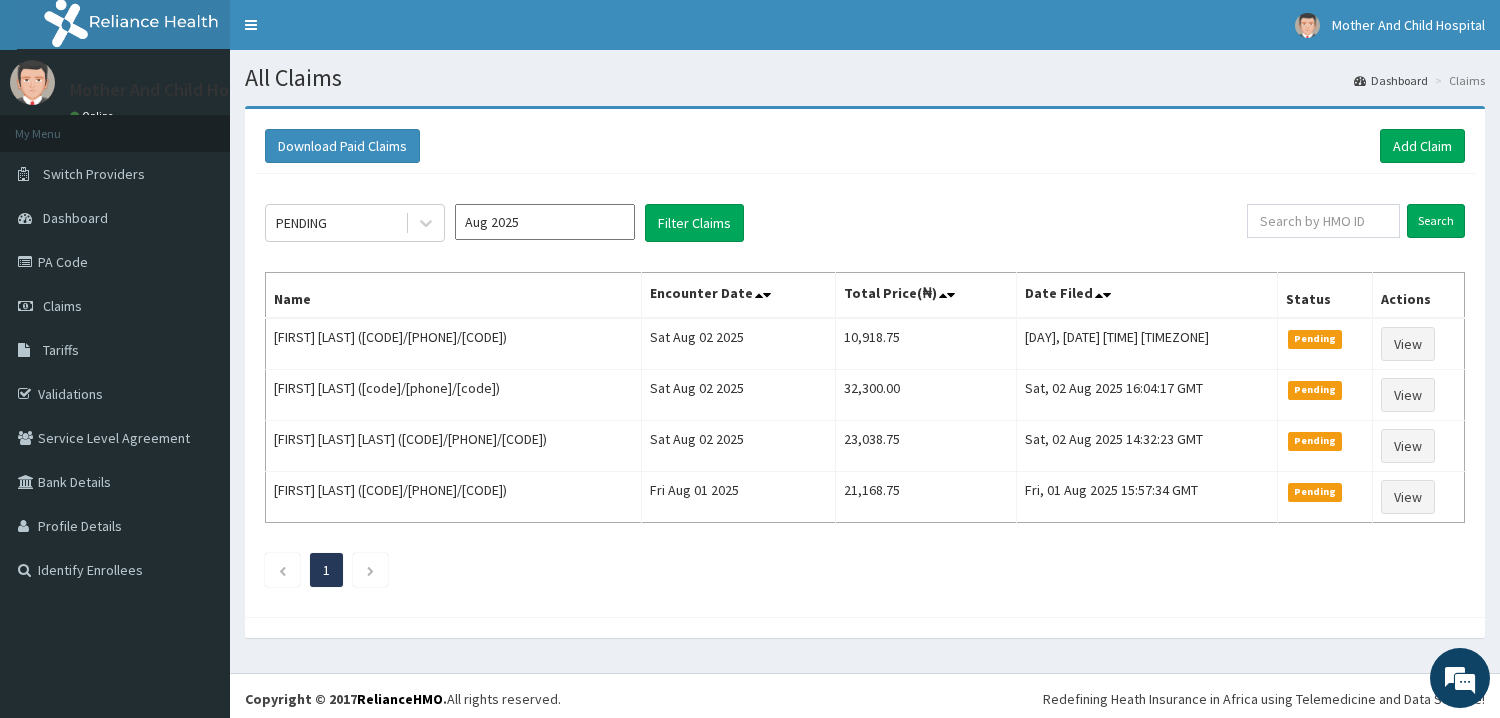 scroll, scrollTop: 0, scrollLeft: 0, axis: both 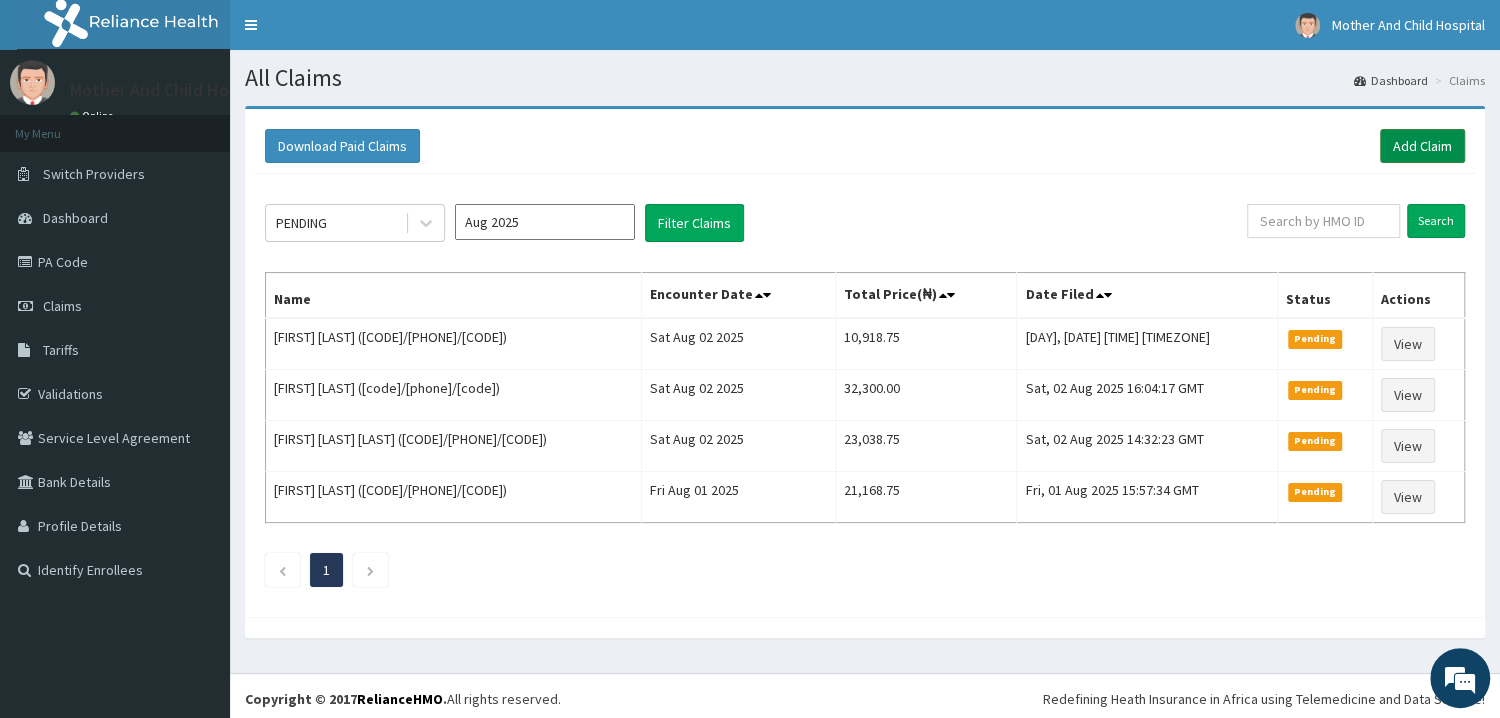 click on "Add Claim" at bounding box center (1422, 146) 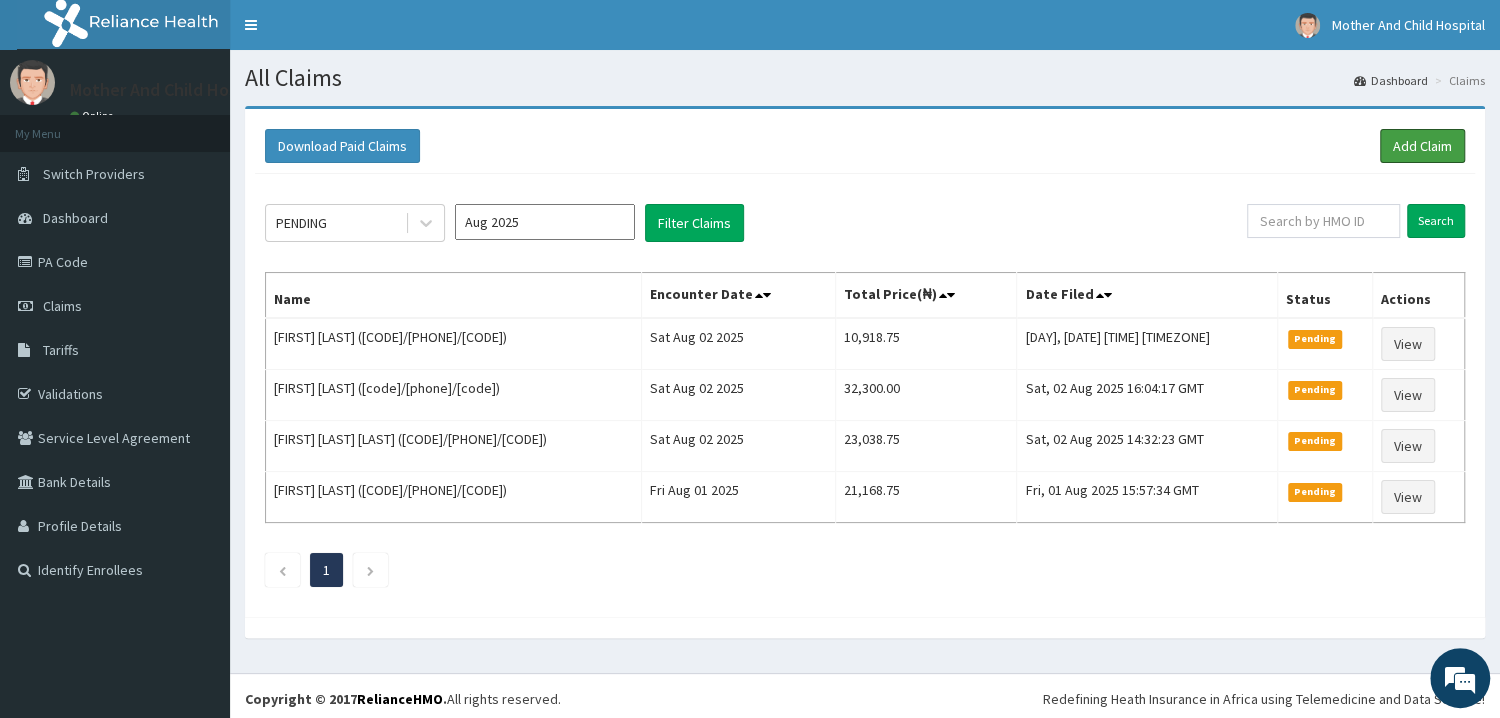 scroll, scrollTop: 0, scrollLeft: 0, axis: both 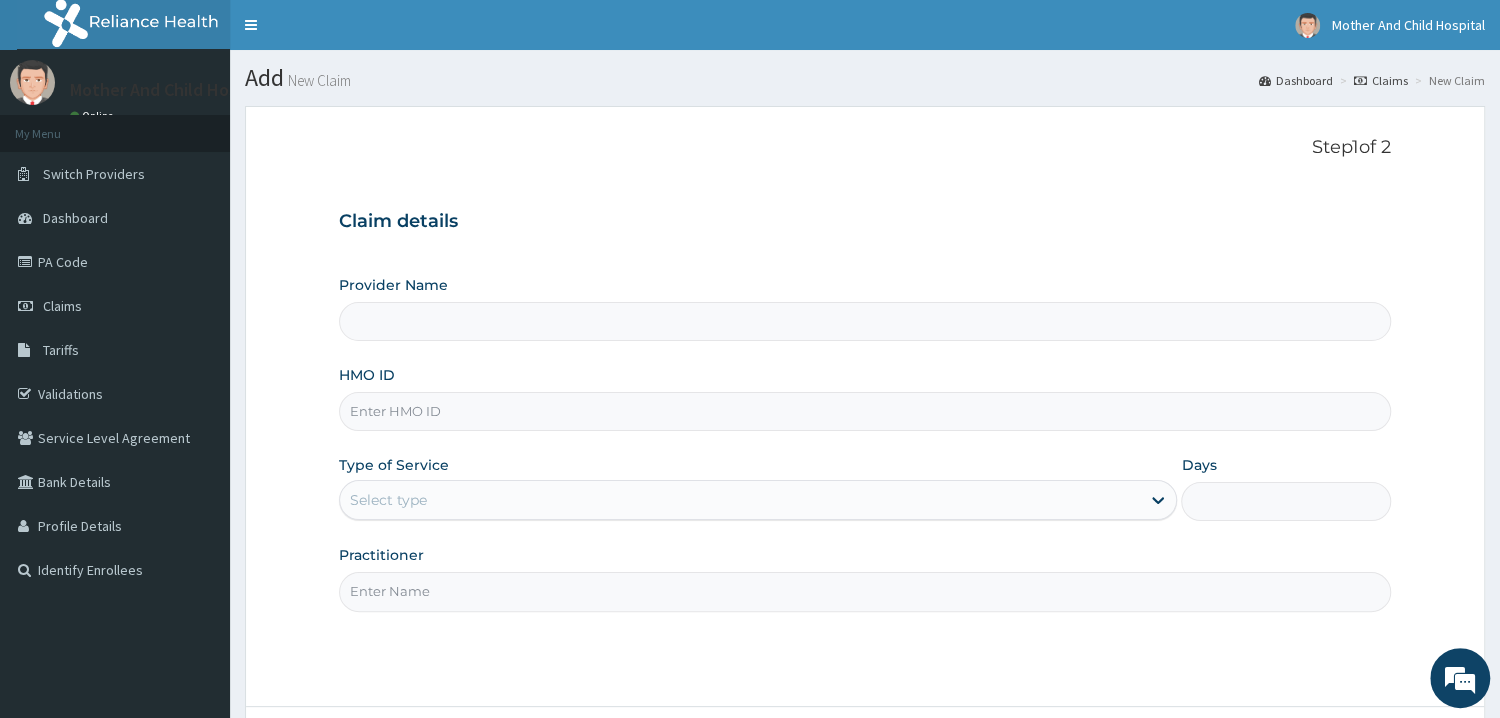 type on "F" 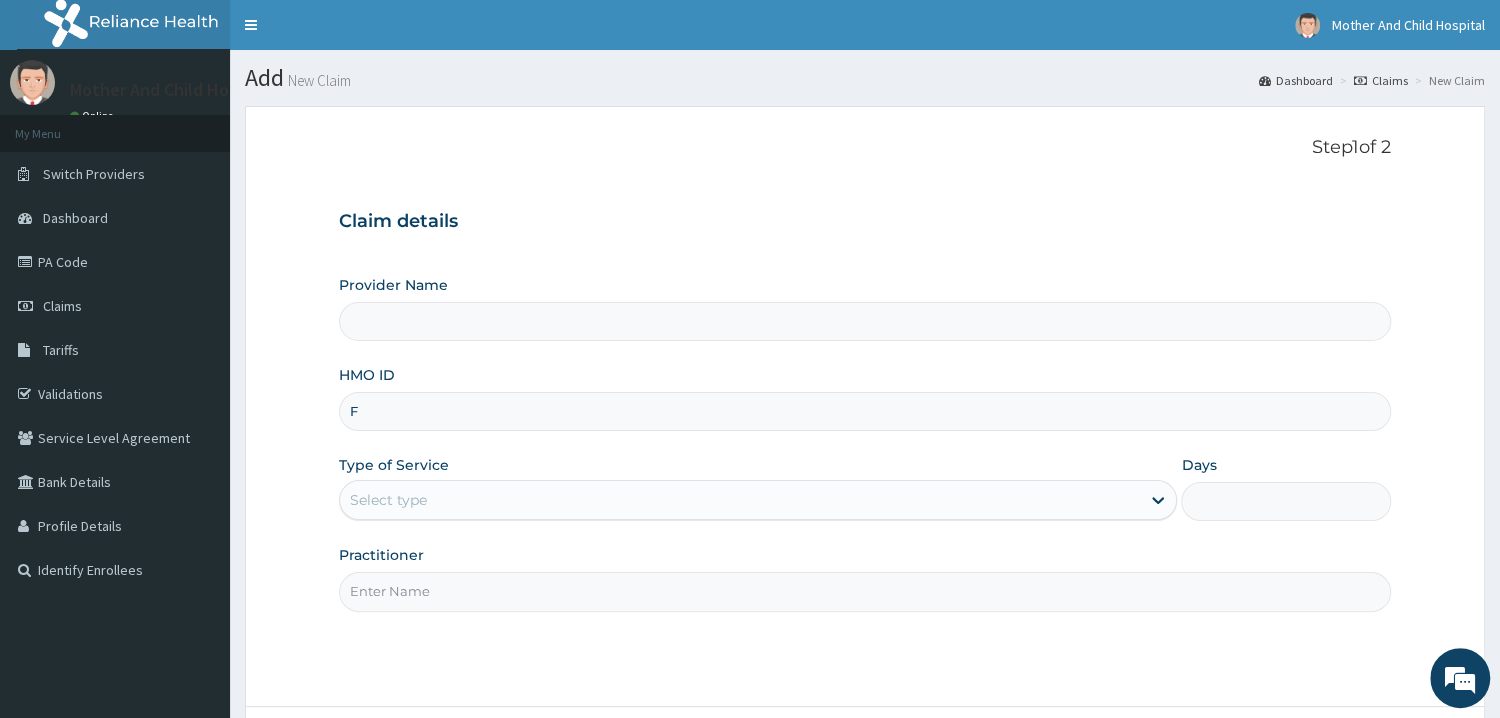 type on "Mother and Child Hospital - Omole" 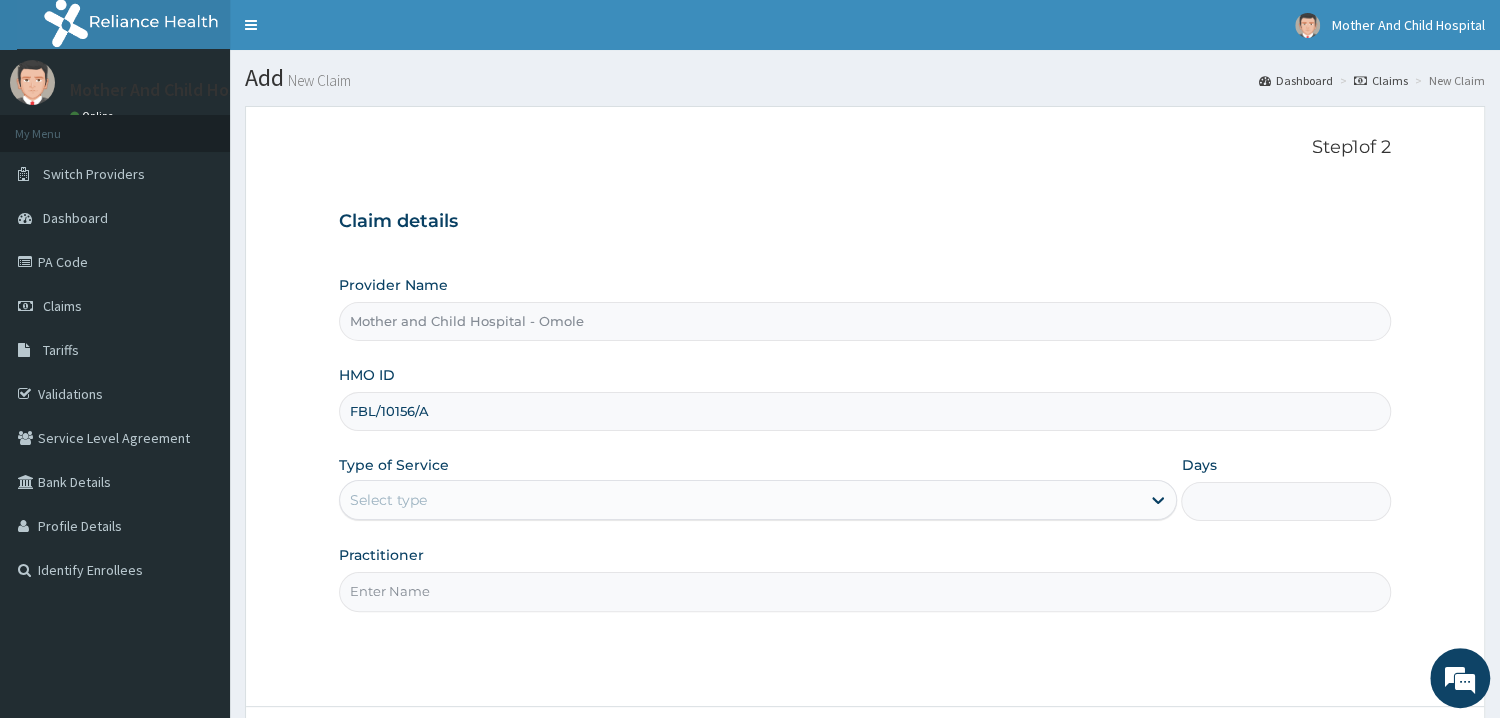 type on "FBL/10156/A" 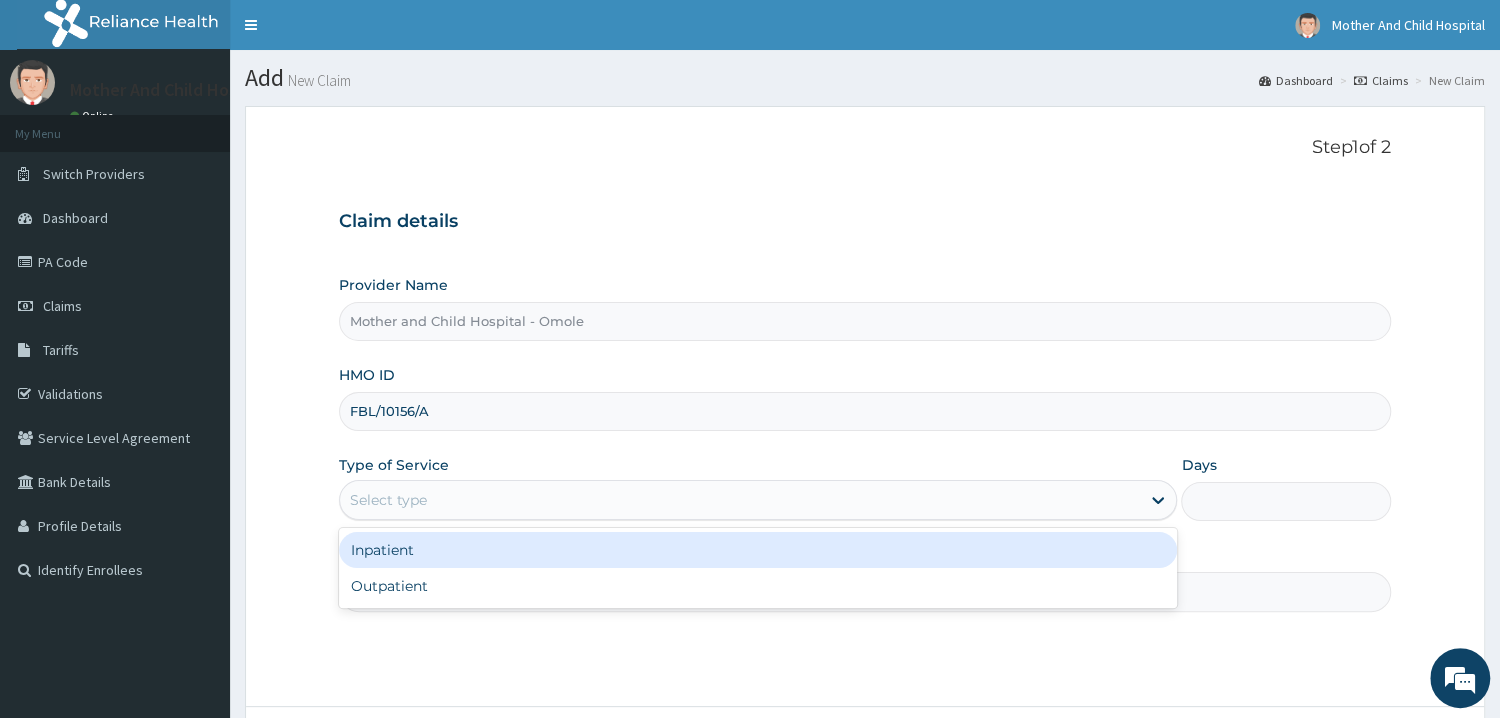 click on "Select type" at bounding box center [740, 500] 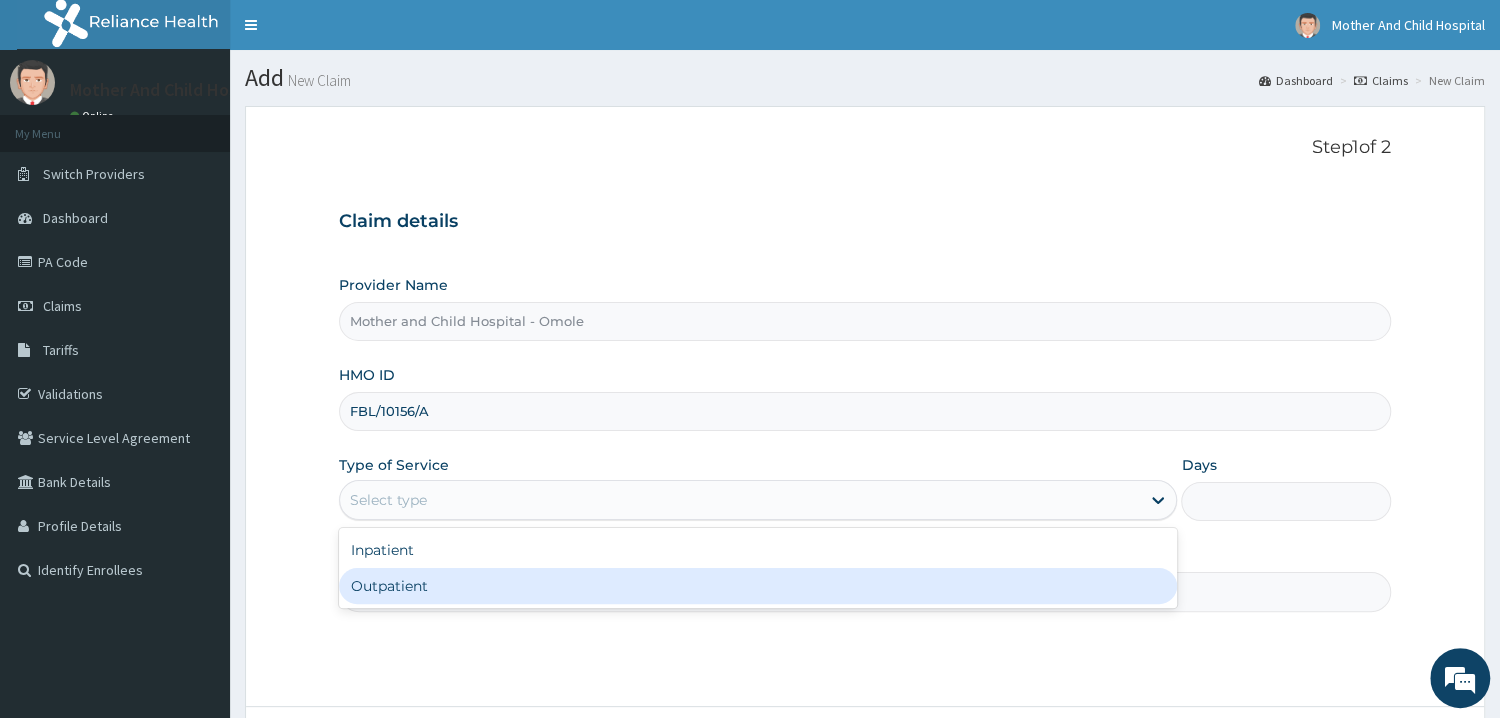 click on "Outpatient" at bounding box center [758, 586] 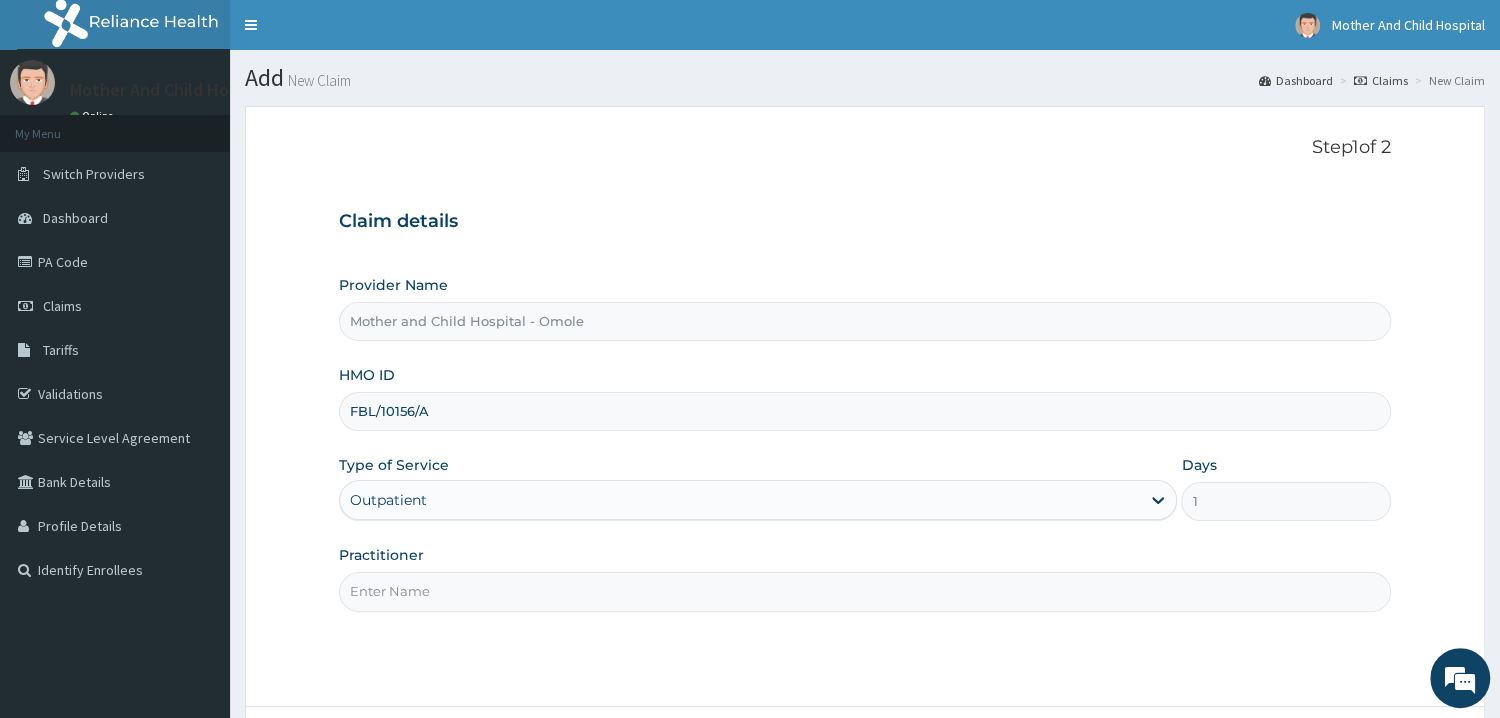 click on "Practitioner" at bounding box center (865, 591) 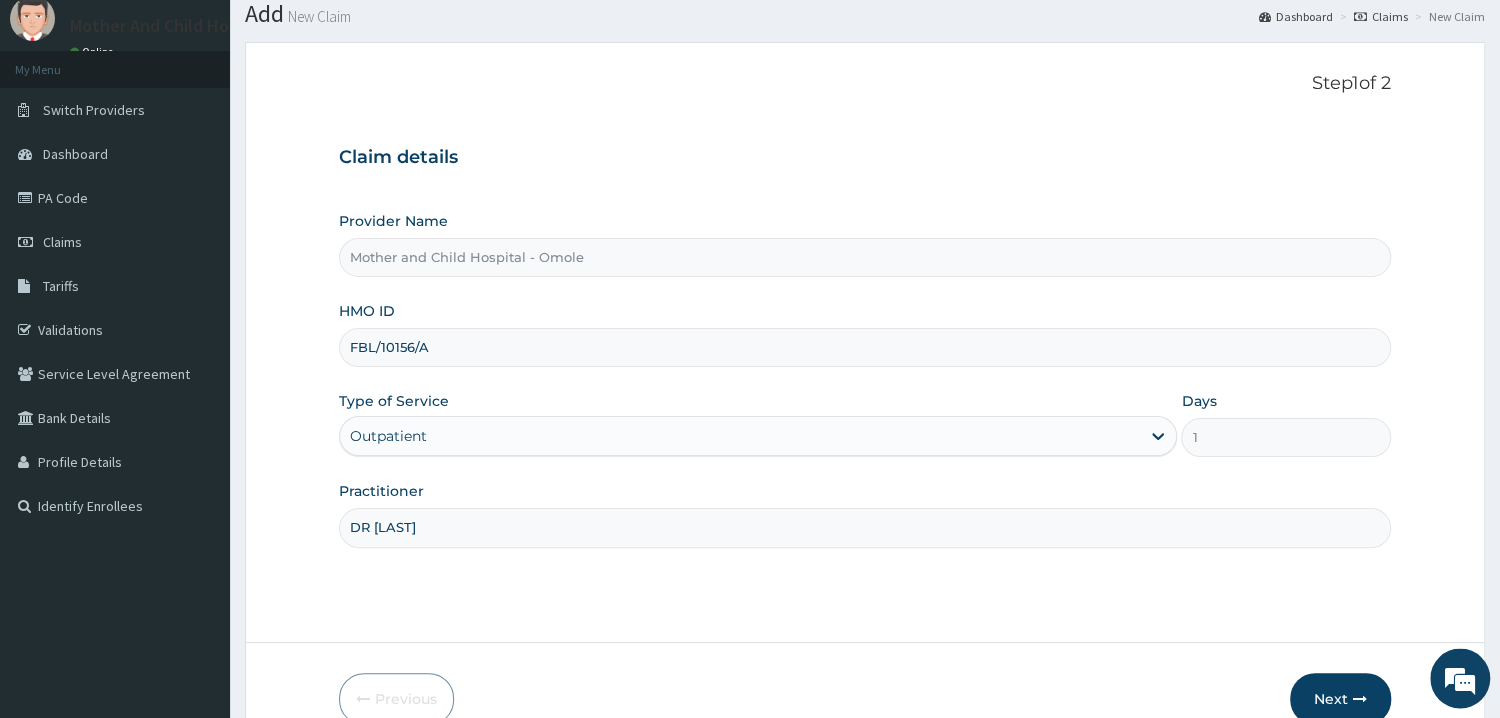 scroll, scrollTop: 107, scrollLeft: 0, axis: vertical 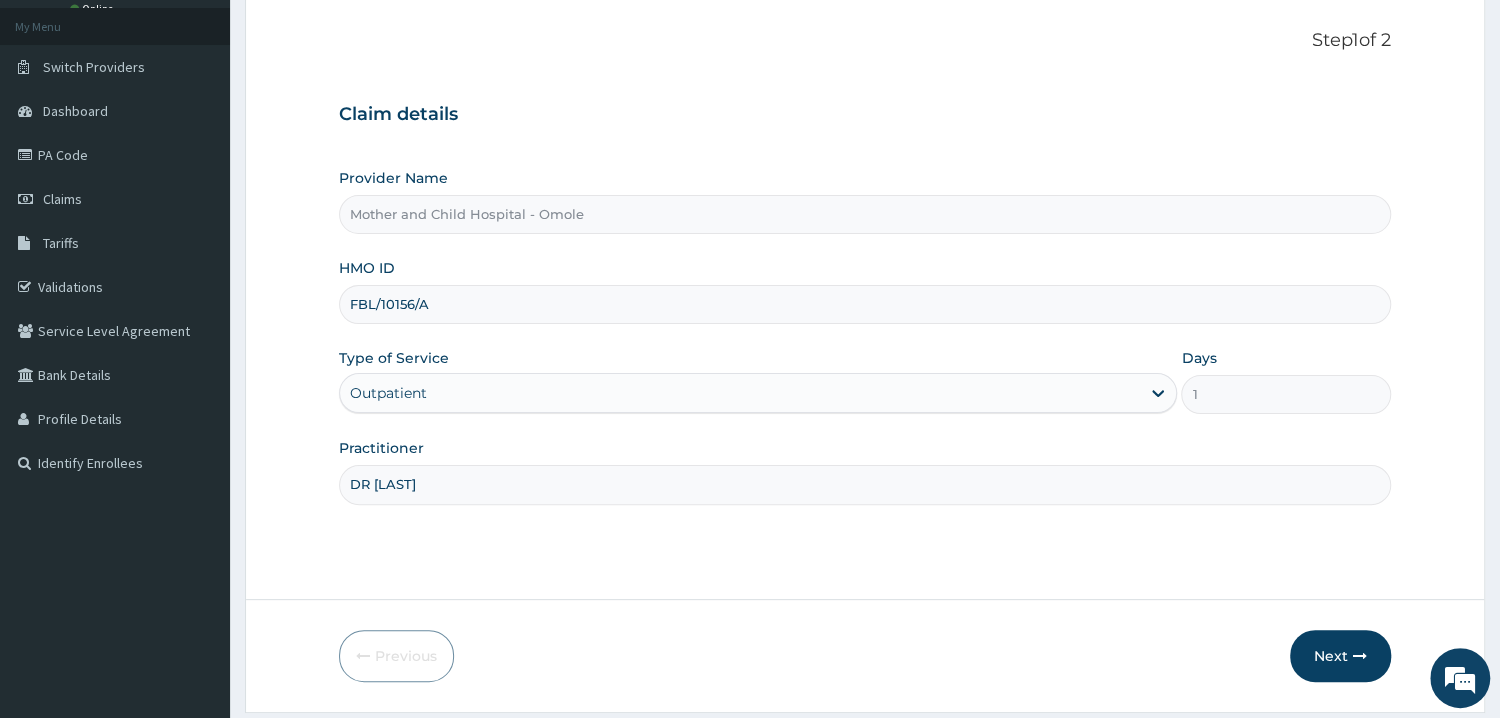 click on "DR UGWU" at bounding box center (865, 484) 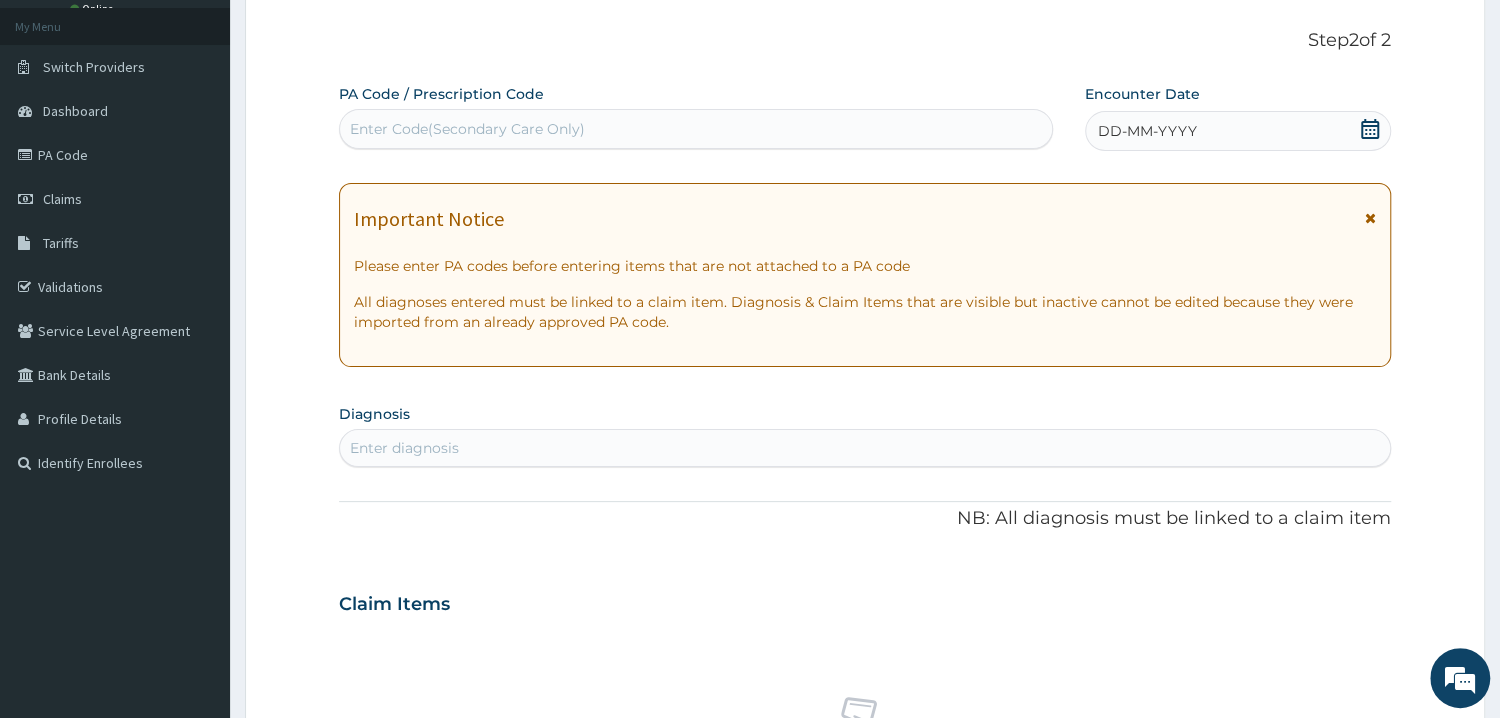 click 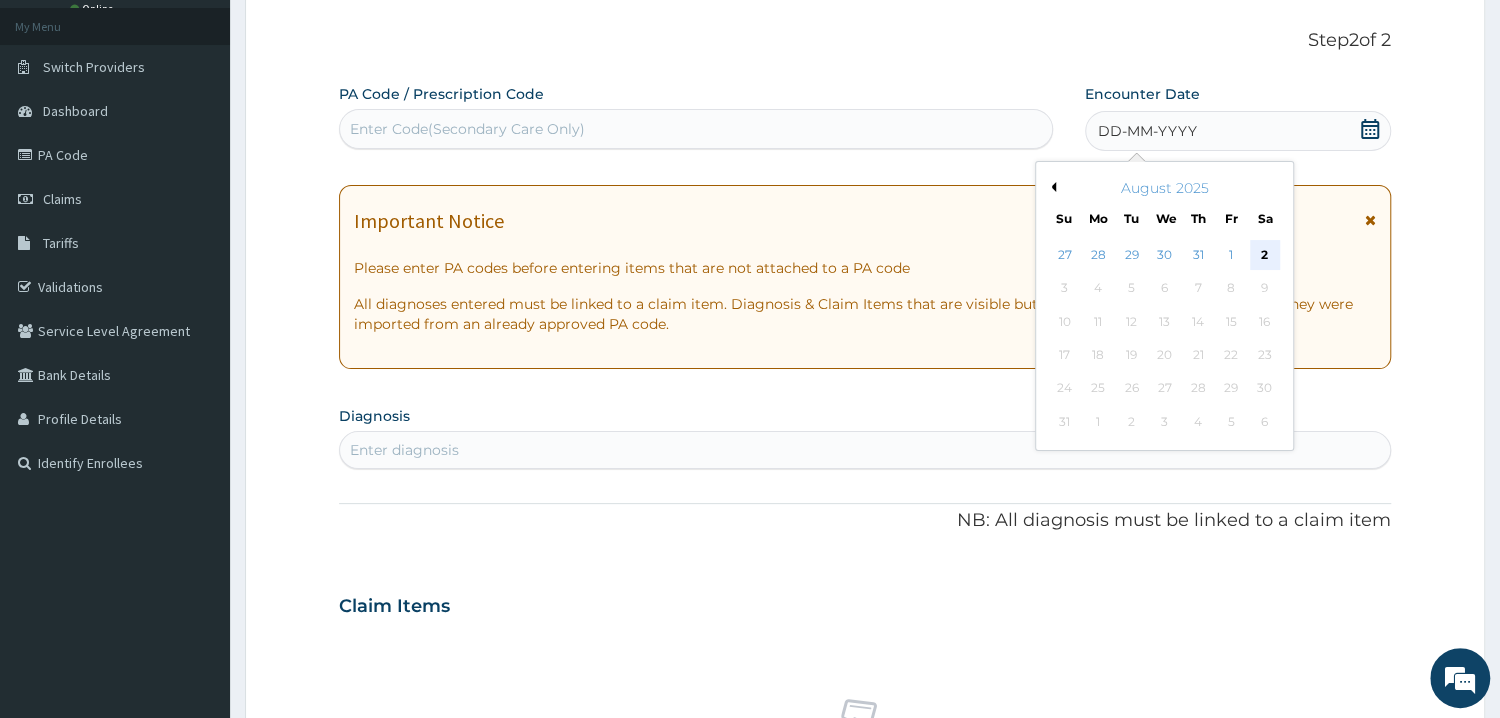 click on "2" at bounding box center [1265, 255] 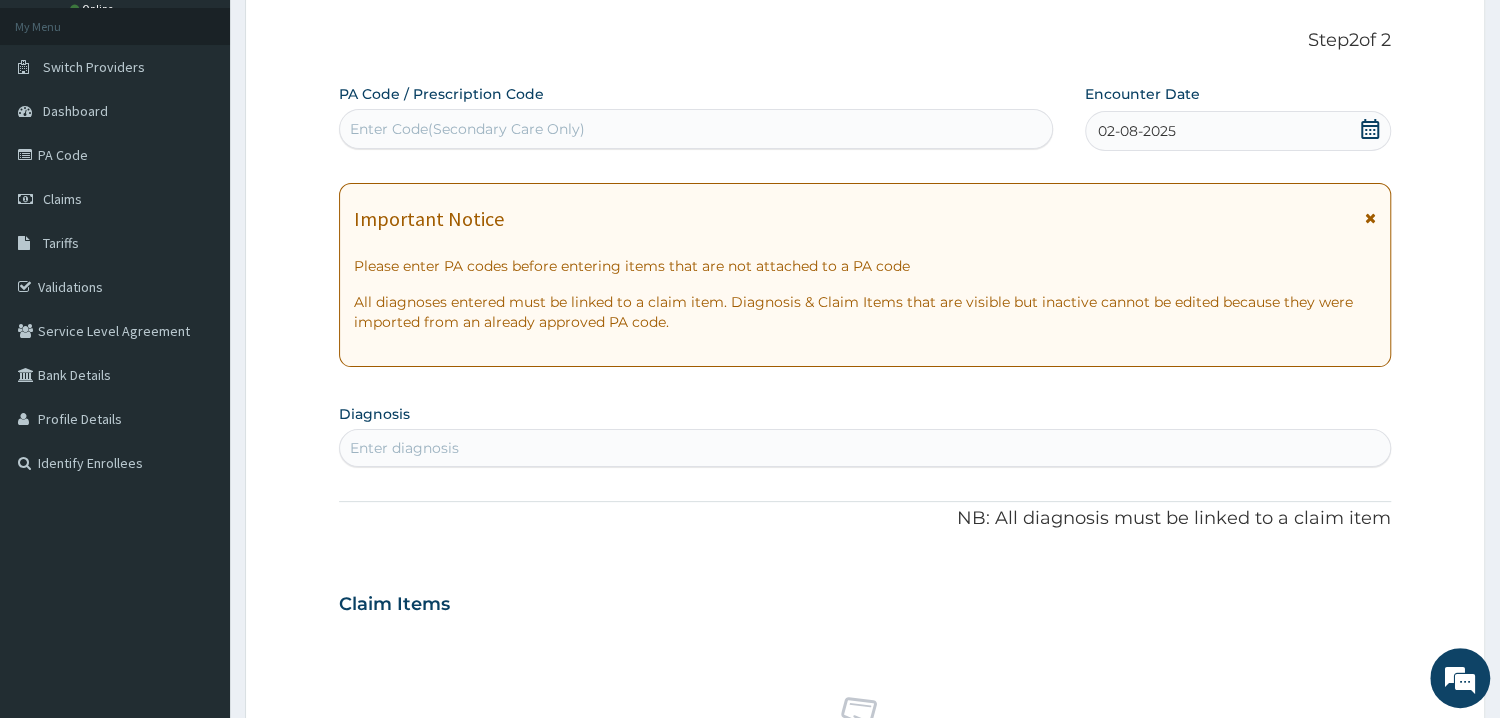 click on "Enter diagnosis" at bounding box center [865, 448] 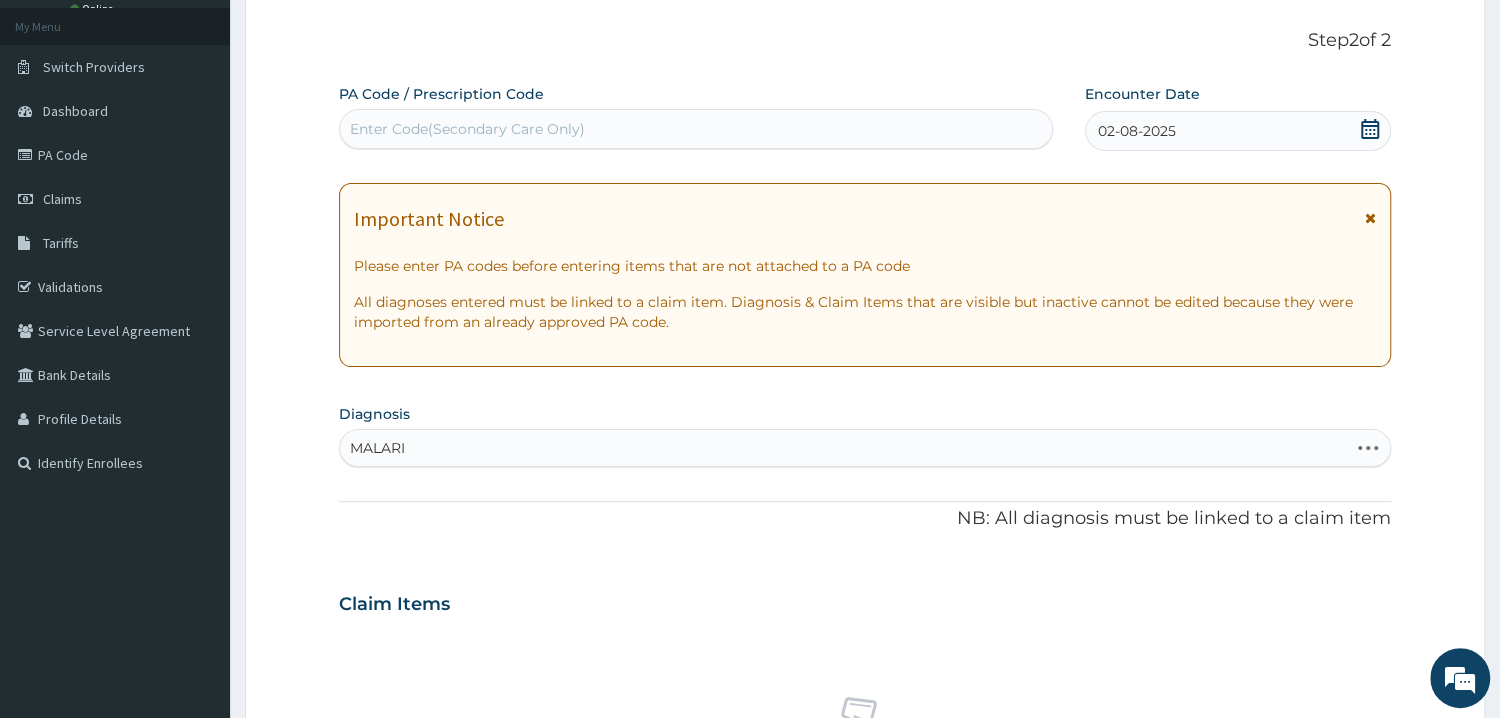 type on "MALARIA" 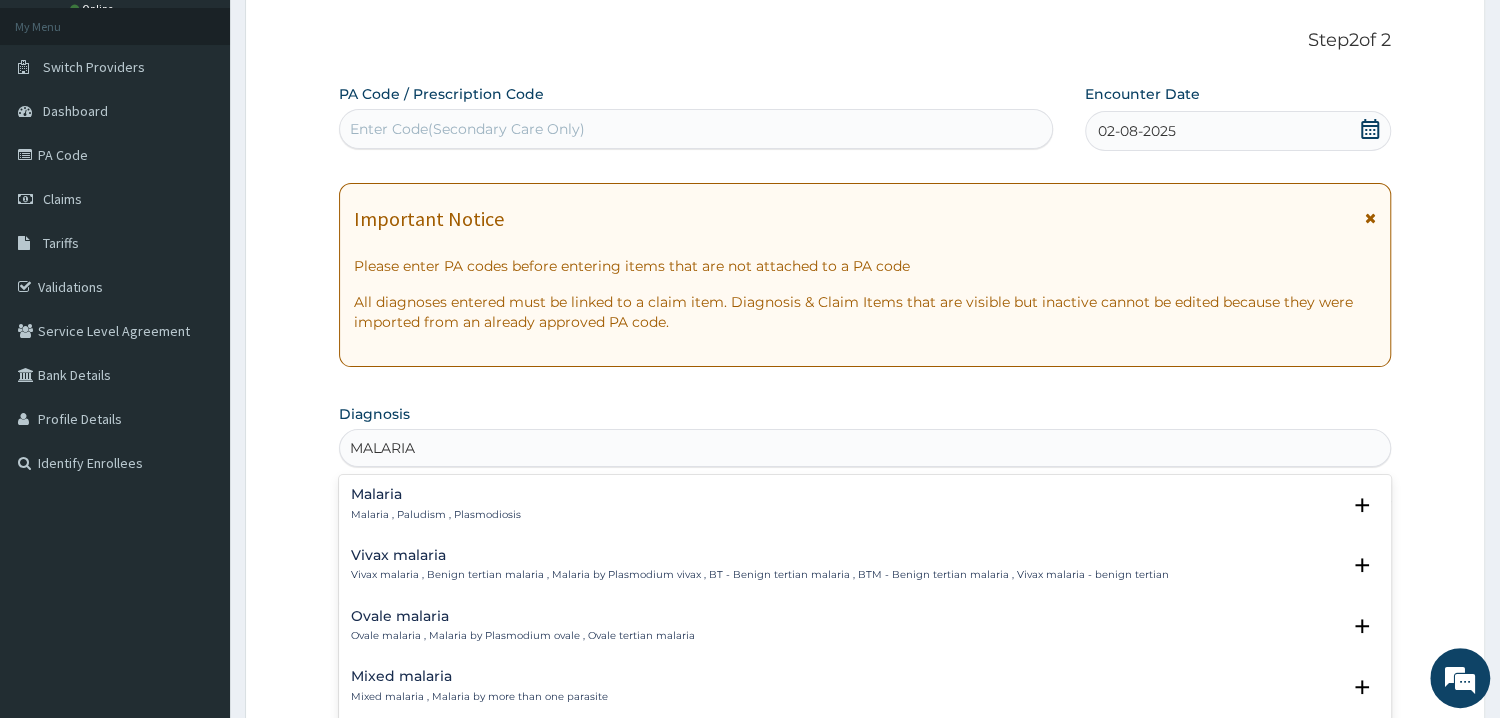 click on "Malaria" at bounding box center [436, 494] 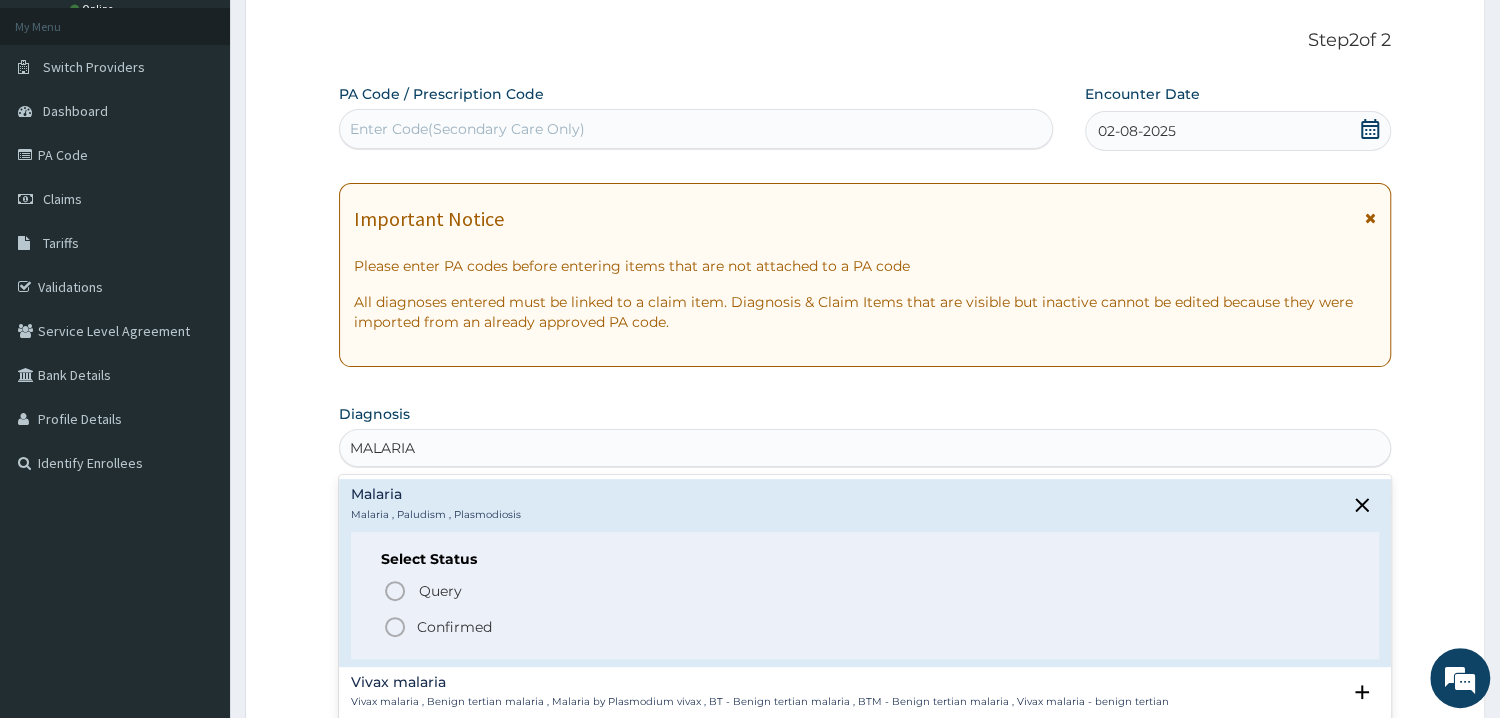 drag, startPoint x: 389, startPoint y: 628, endPoint x: 433, endPoint y: 476, distance: 158.24033 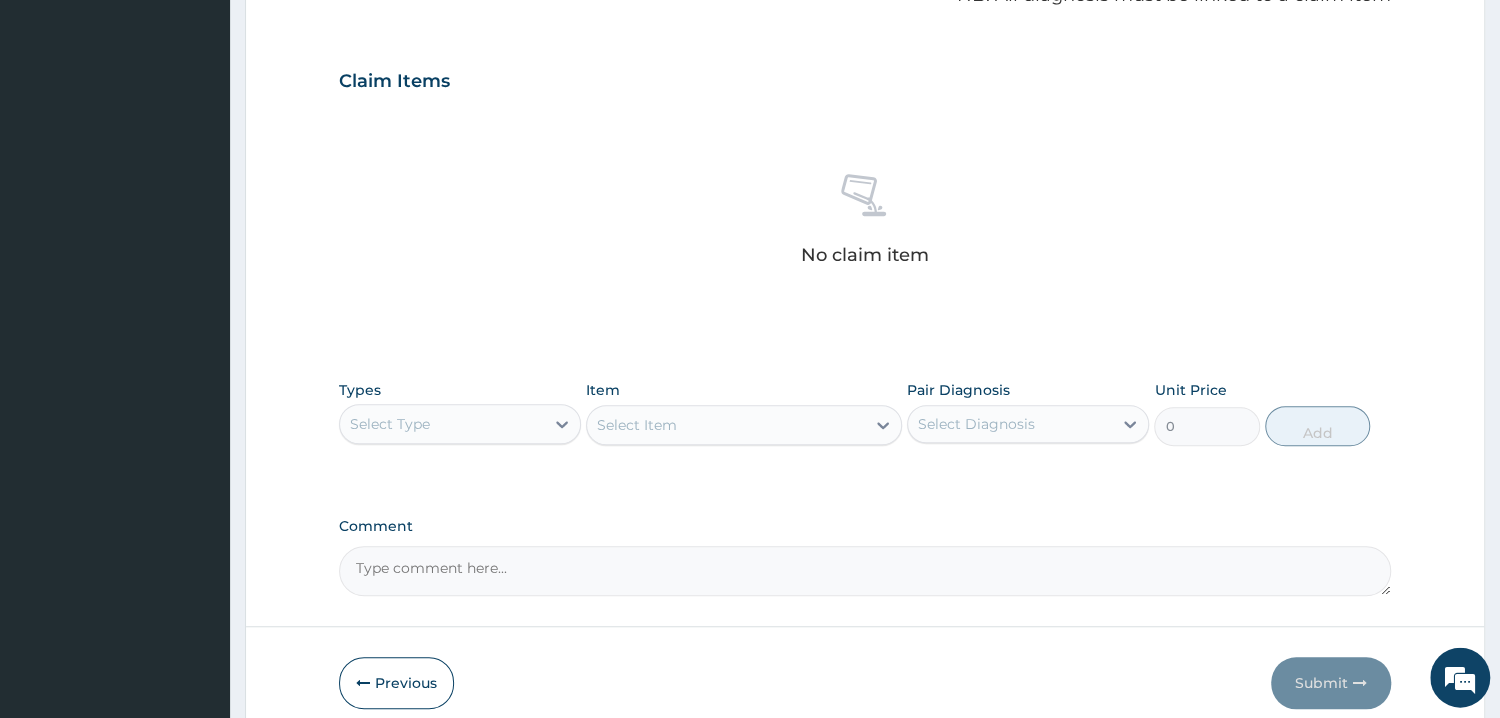 scroll, scrollTop: 643, scrollLeft: 0, axis: vertical 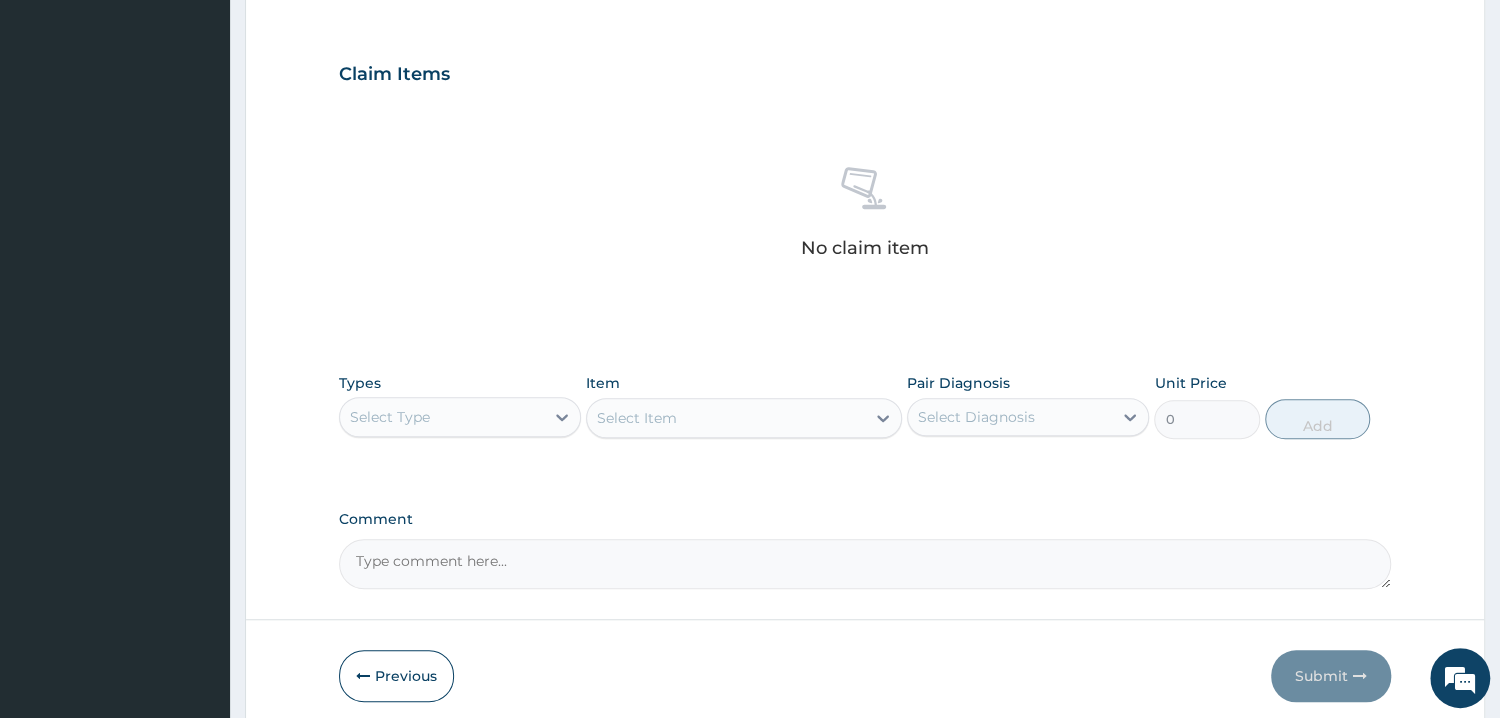 click on "Select Type" at bounding box center (442, 417) 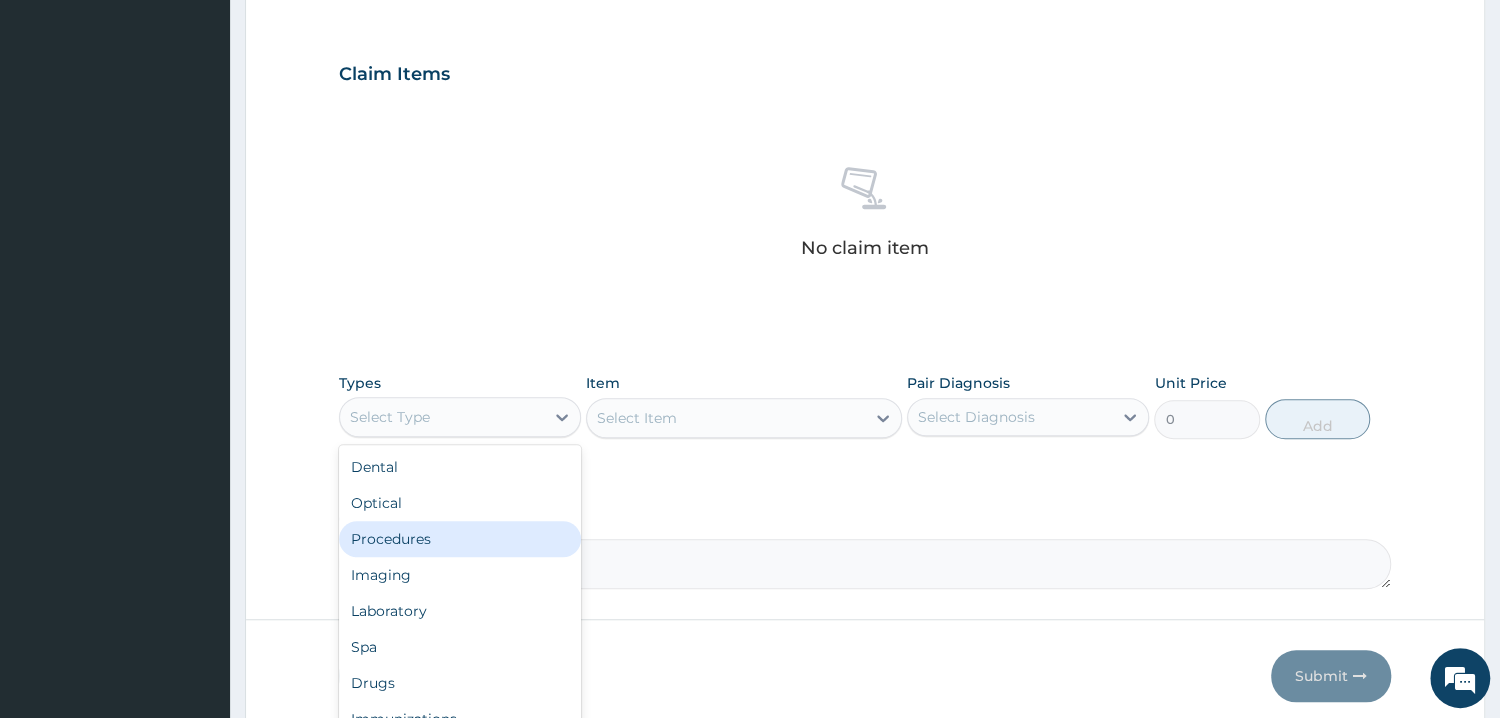 click on "Procedures" at bounding box center (460, 539) 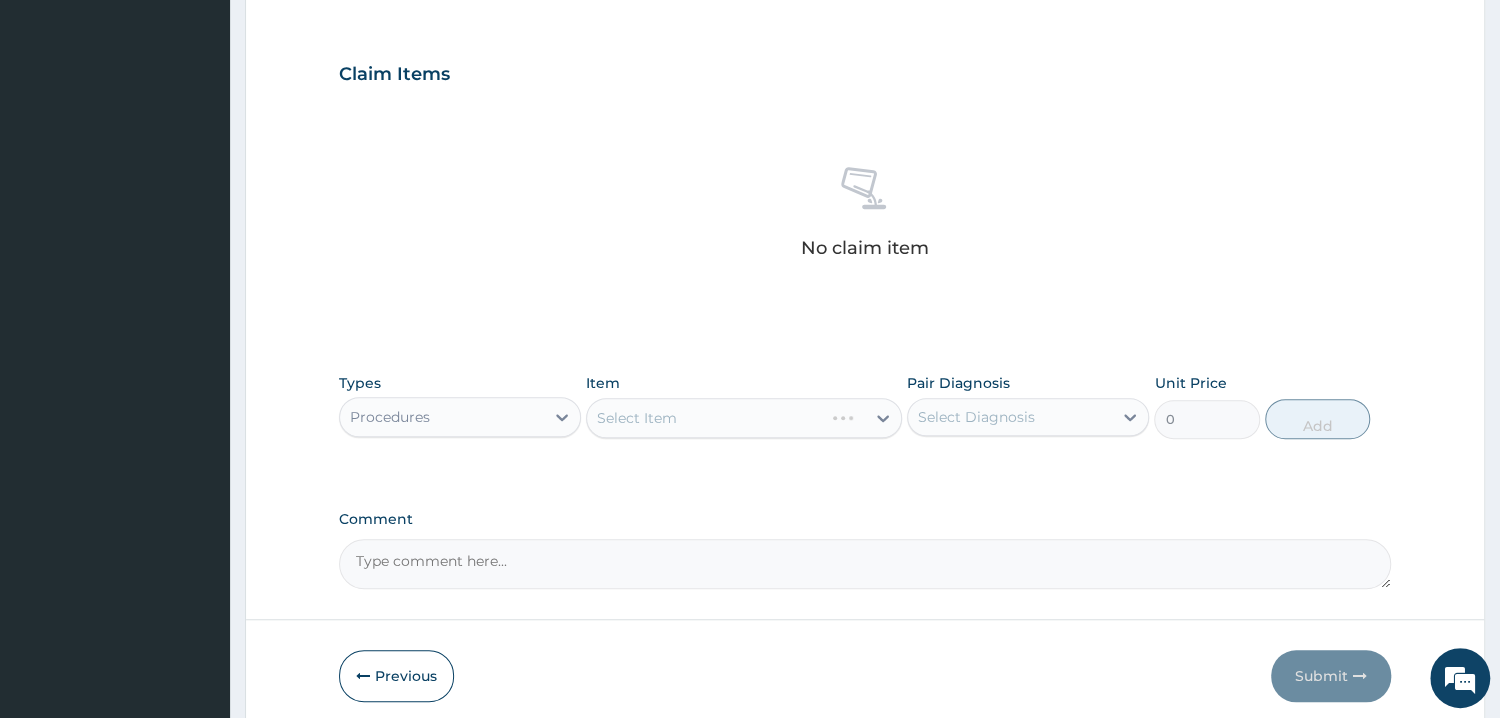 click on "Select Item" at bounding box center [744, 418] 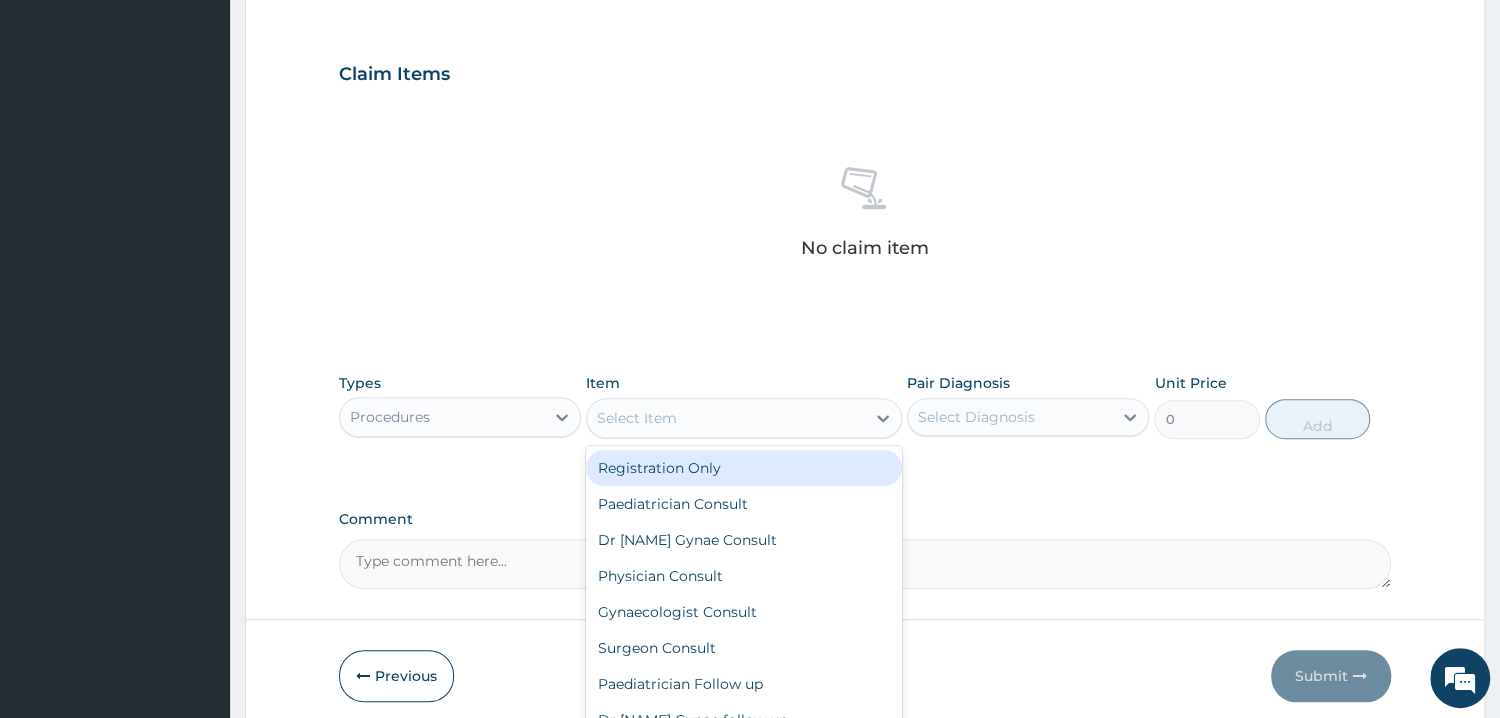 click on "Select Item" at bounding box center (726, 418) 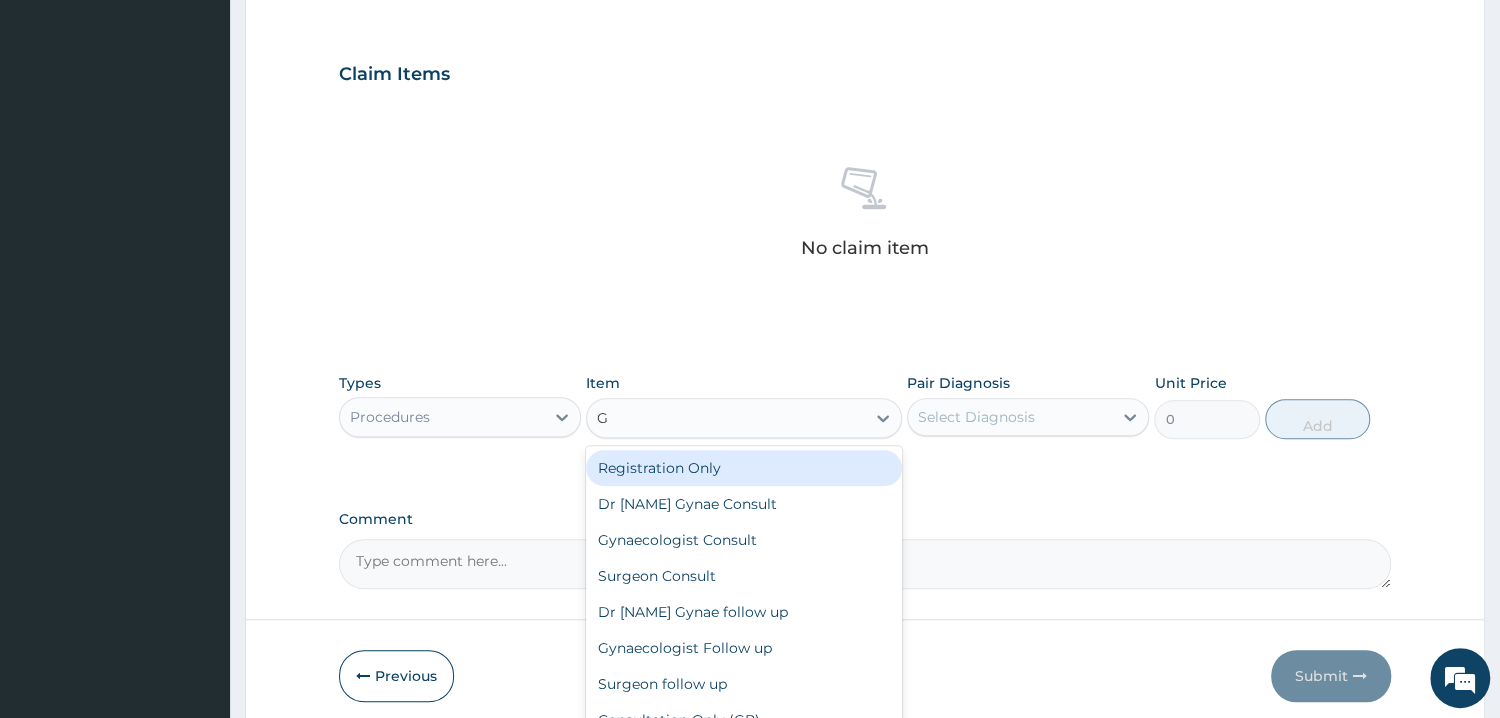 type on "GP" 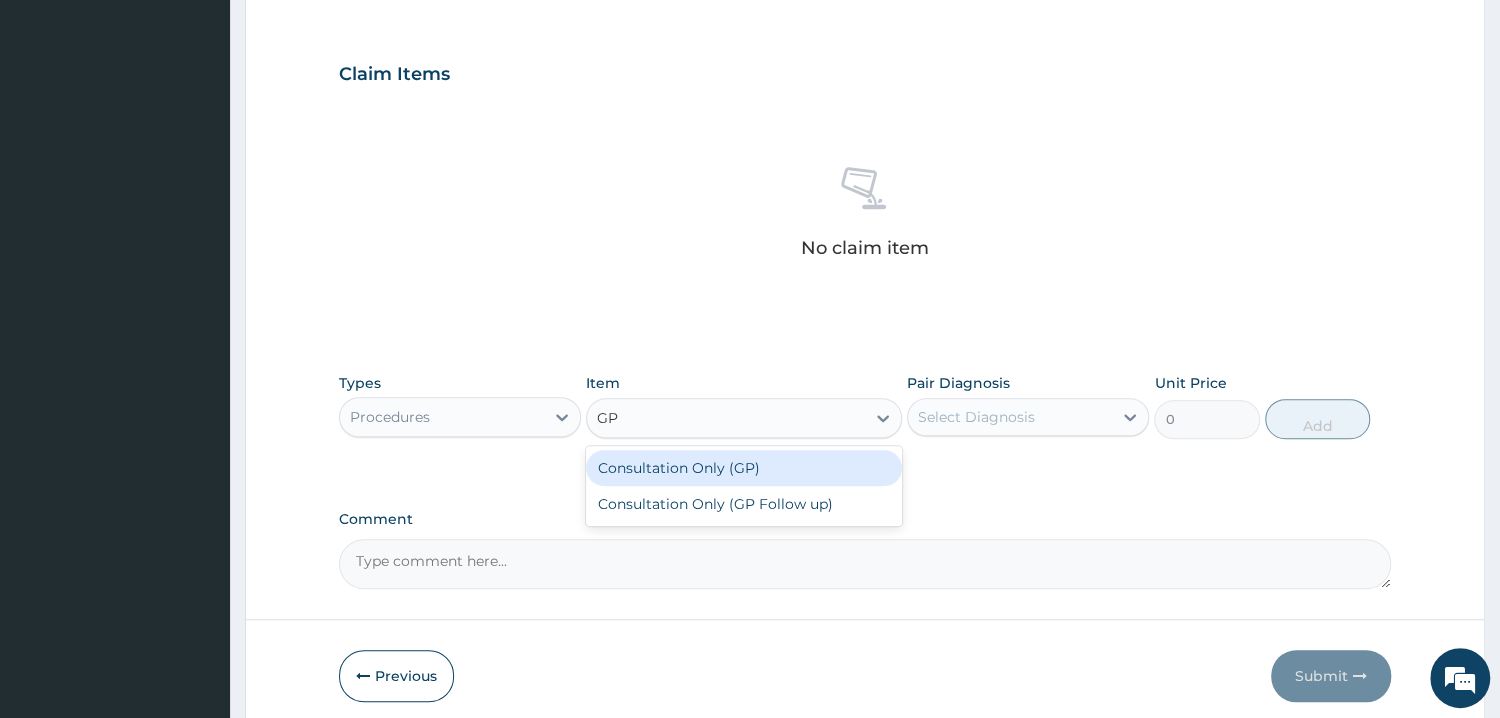 click on "Consultation Only (GP)" at bounding box center (744, 468) 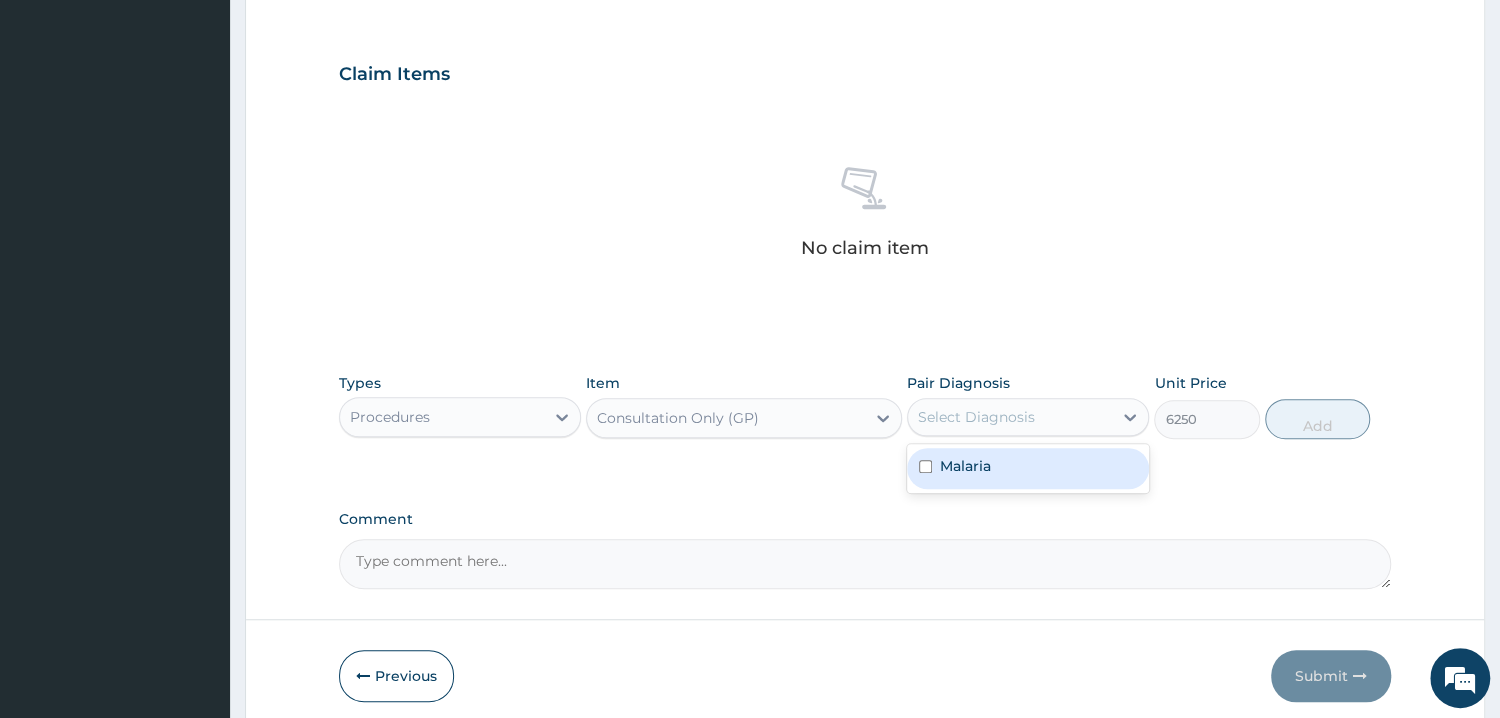 click on "Select Diagnosis" at bounding box center (976, 417) 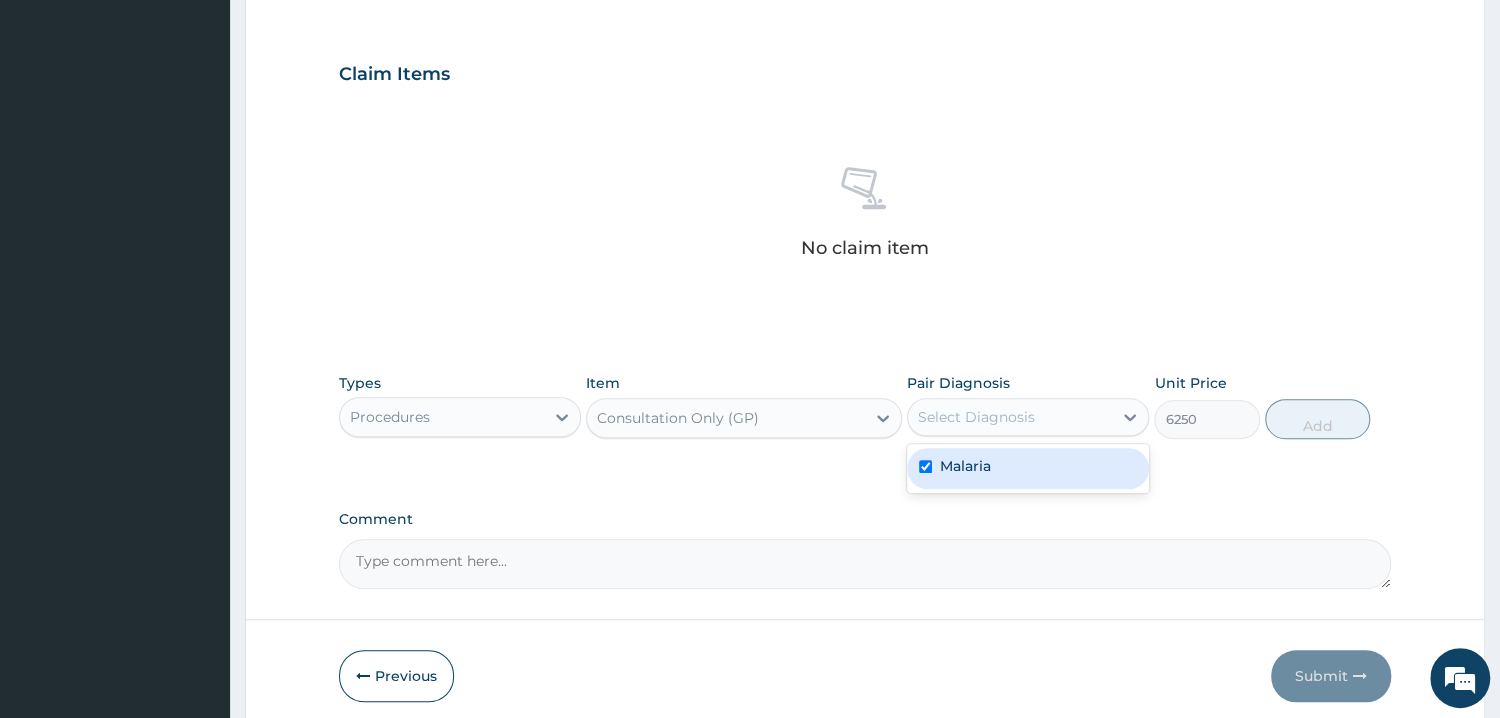 checkbox on "true" 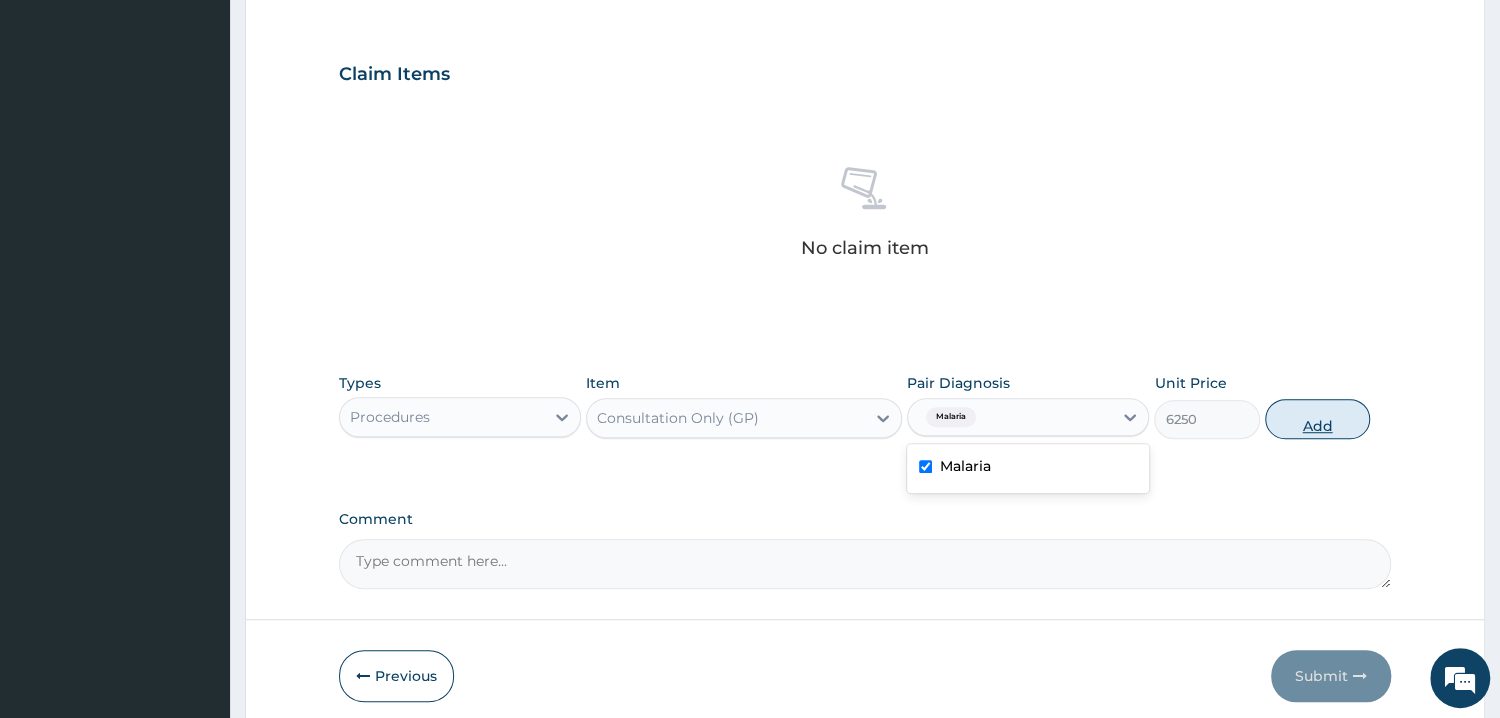 click on "Add" at bounding box center [1317, 419] 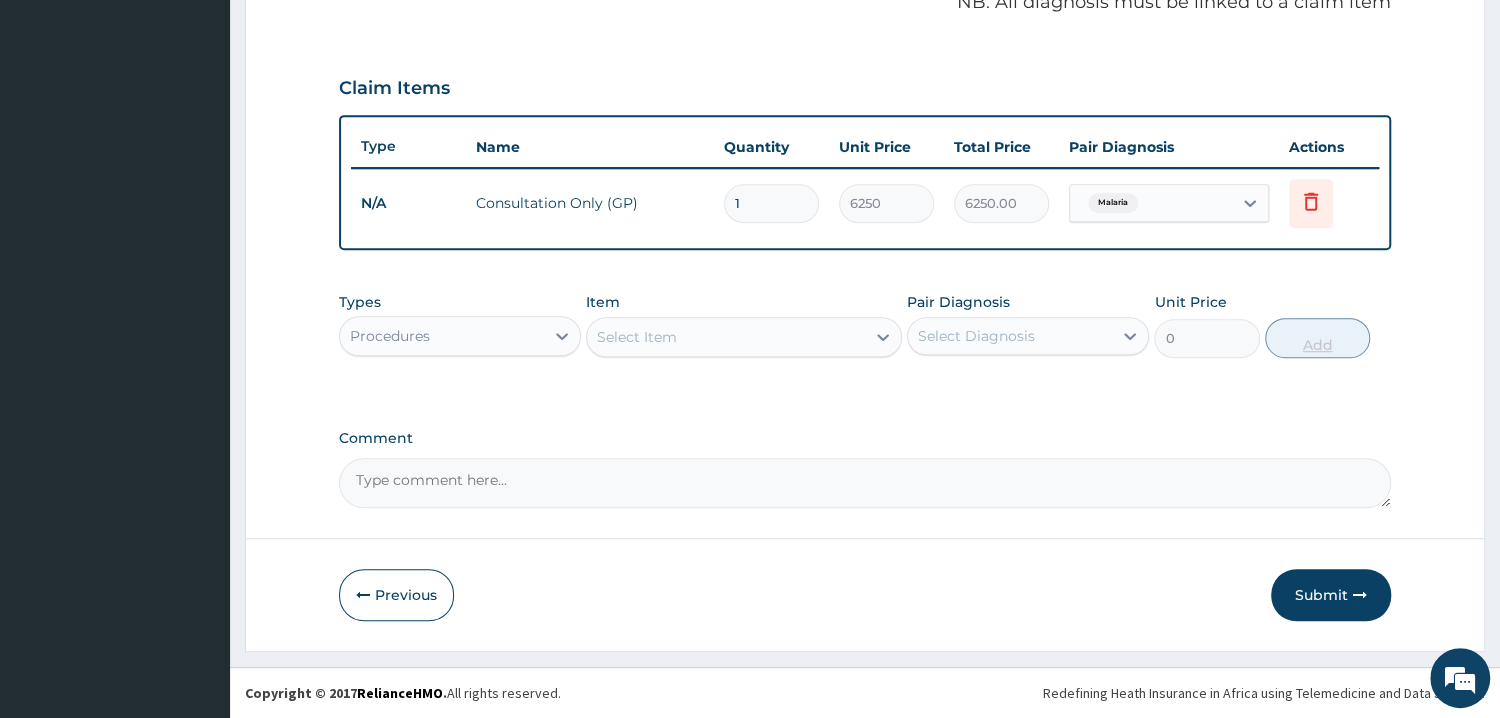 scroll, scrollTop: 627, scrollLeft: 0, axis: vertical 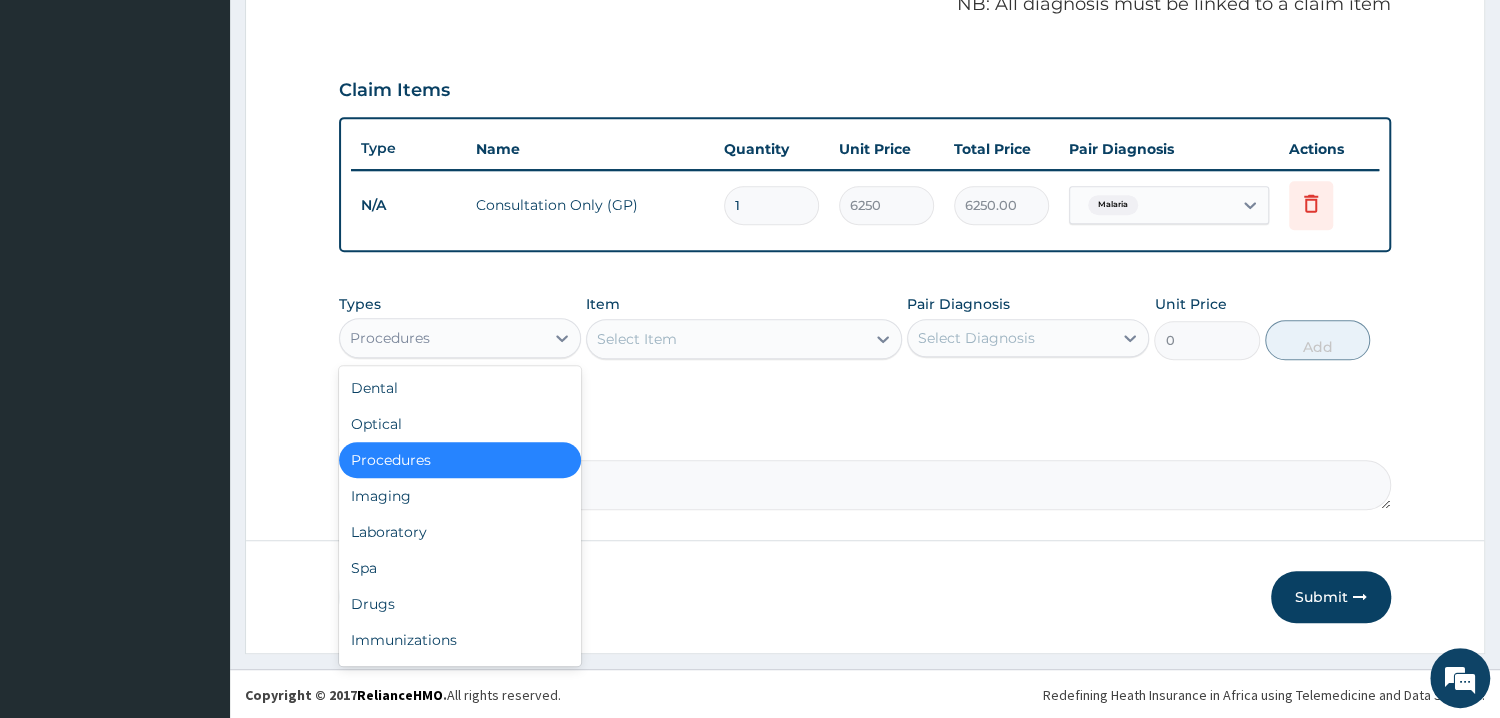 click on "Procedures" at bounding box center (442, 338) 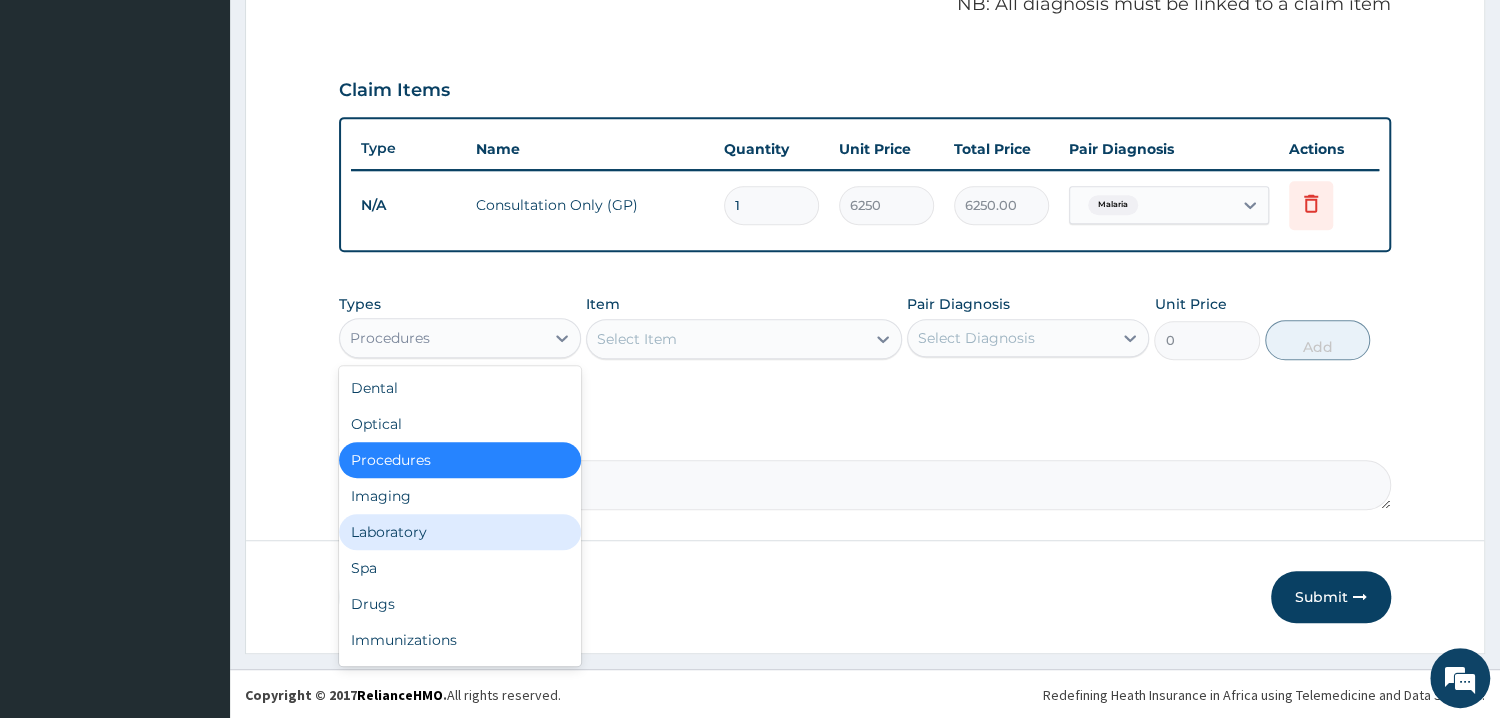 click on "Laboratory" at bounding box center [460, 532] 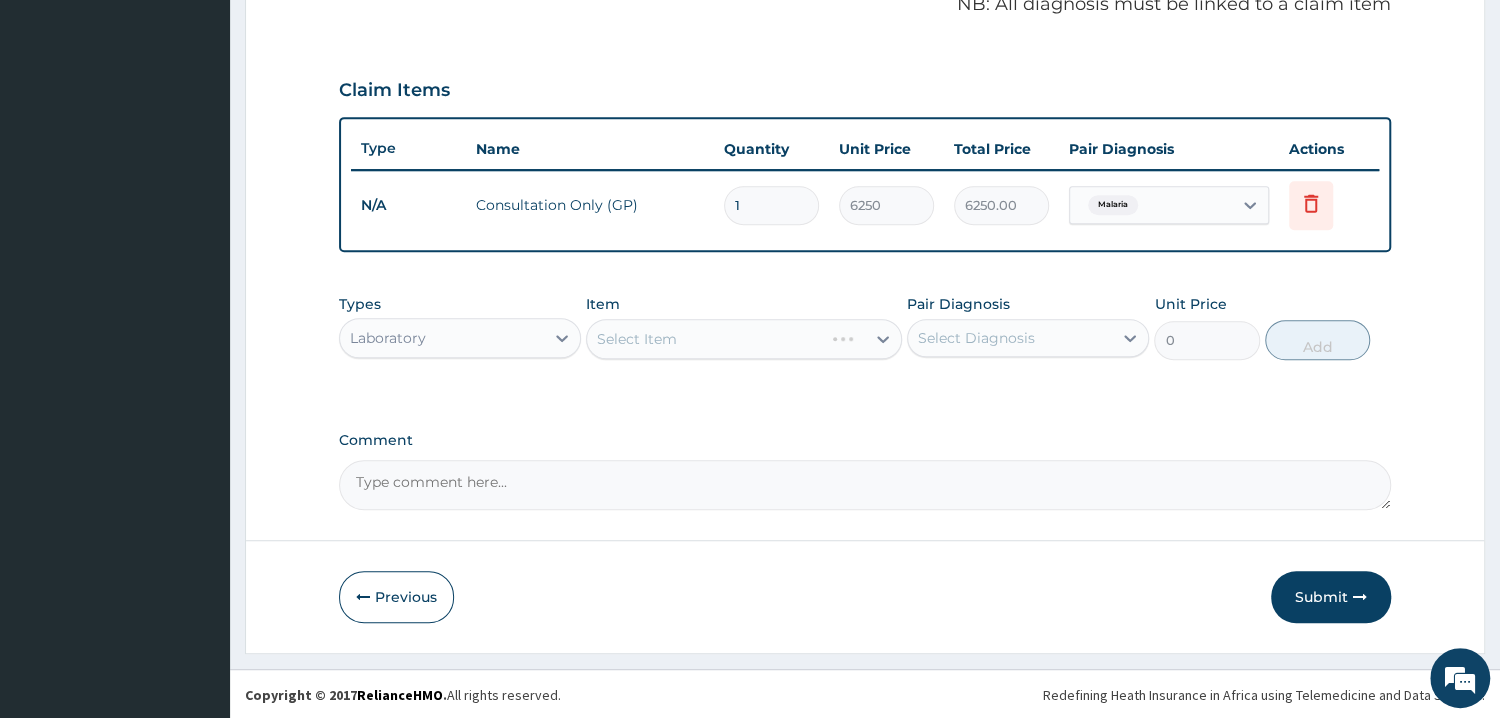 click on "Select Item" at bounding box center [744, 339] 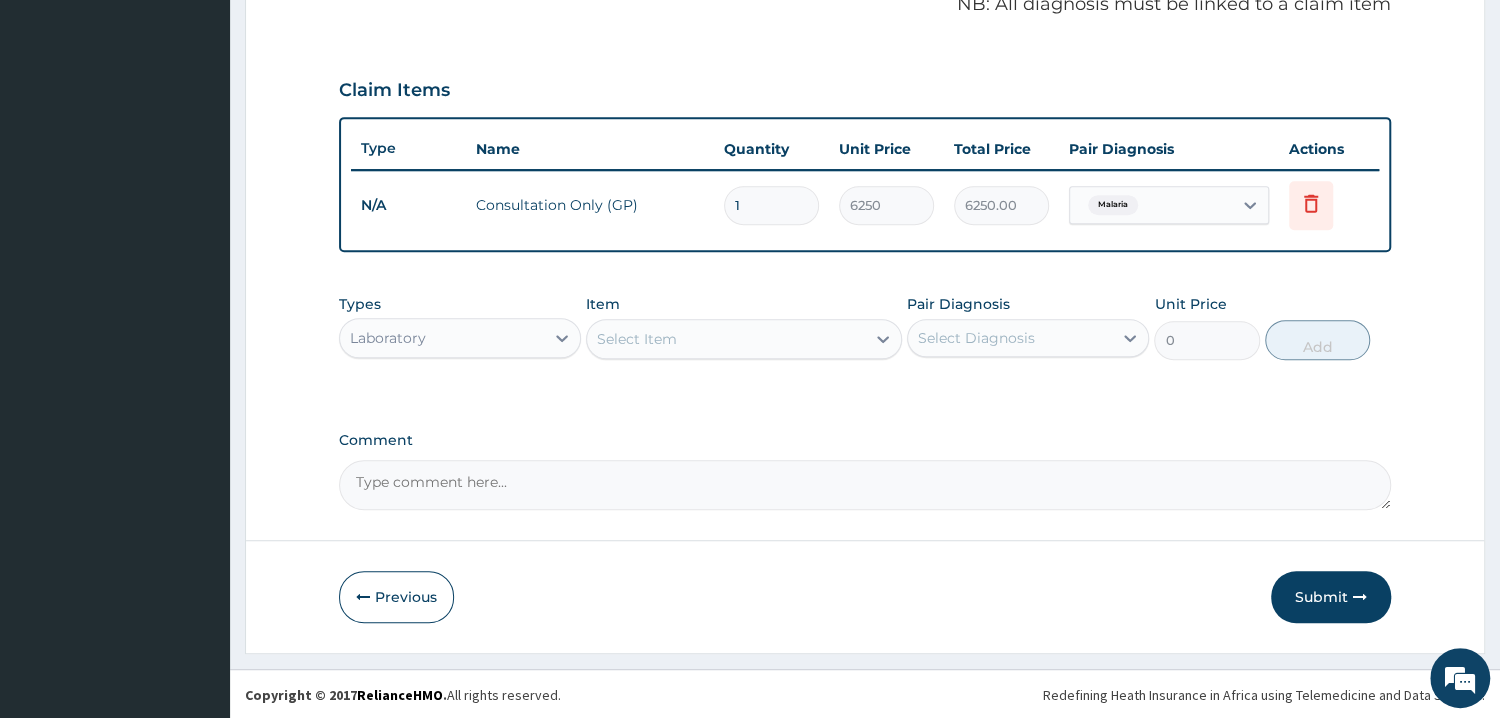 click on "Select Item" at bounding box center (726, 339) 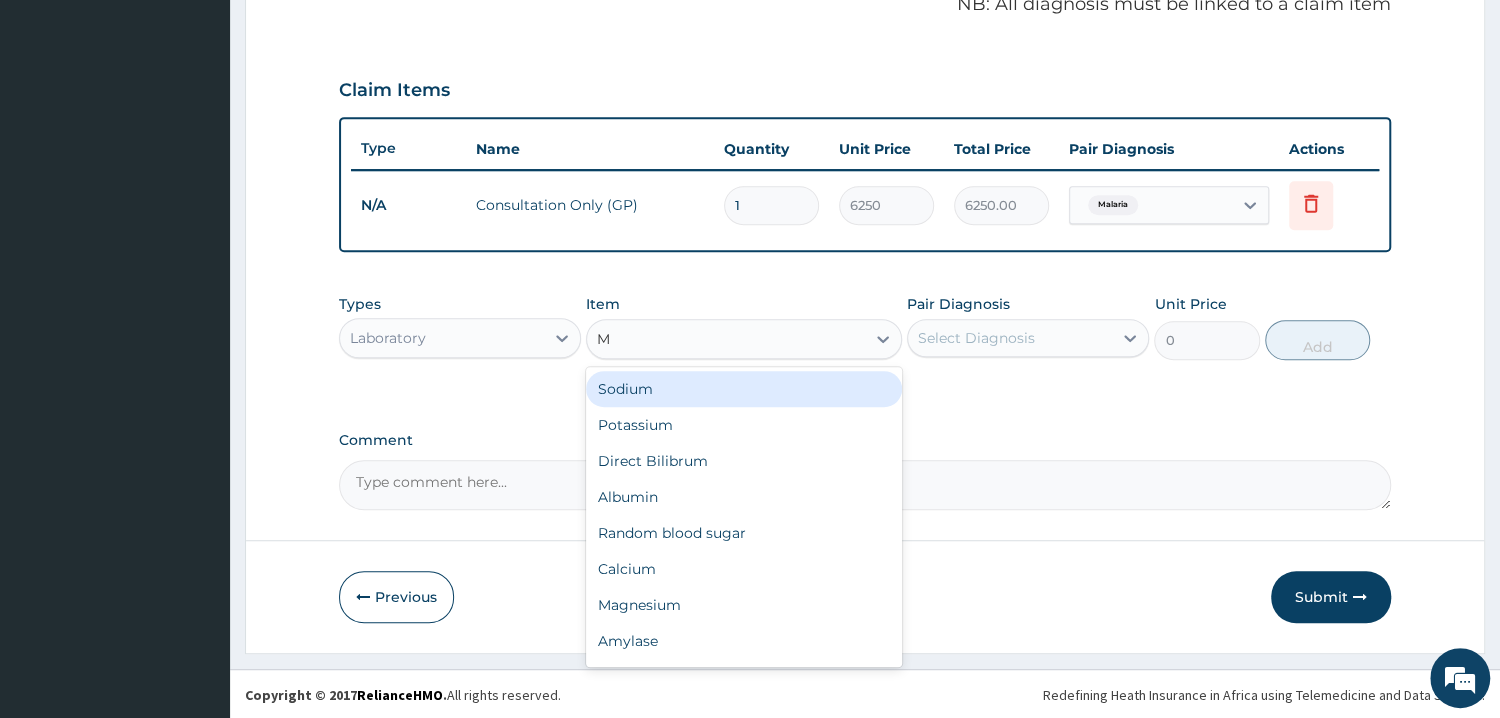 type on "MP" 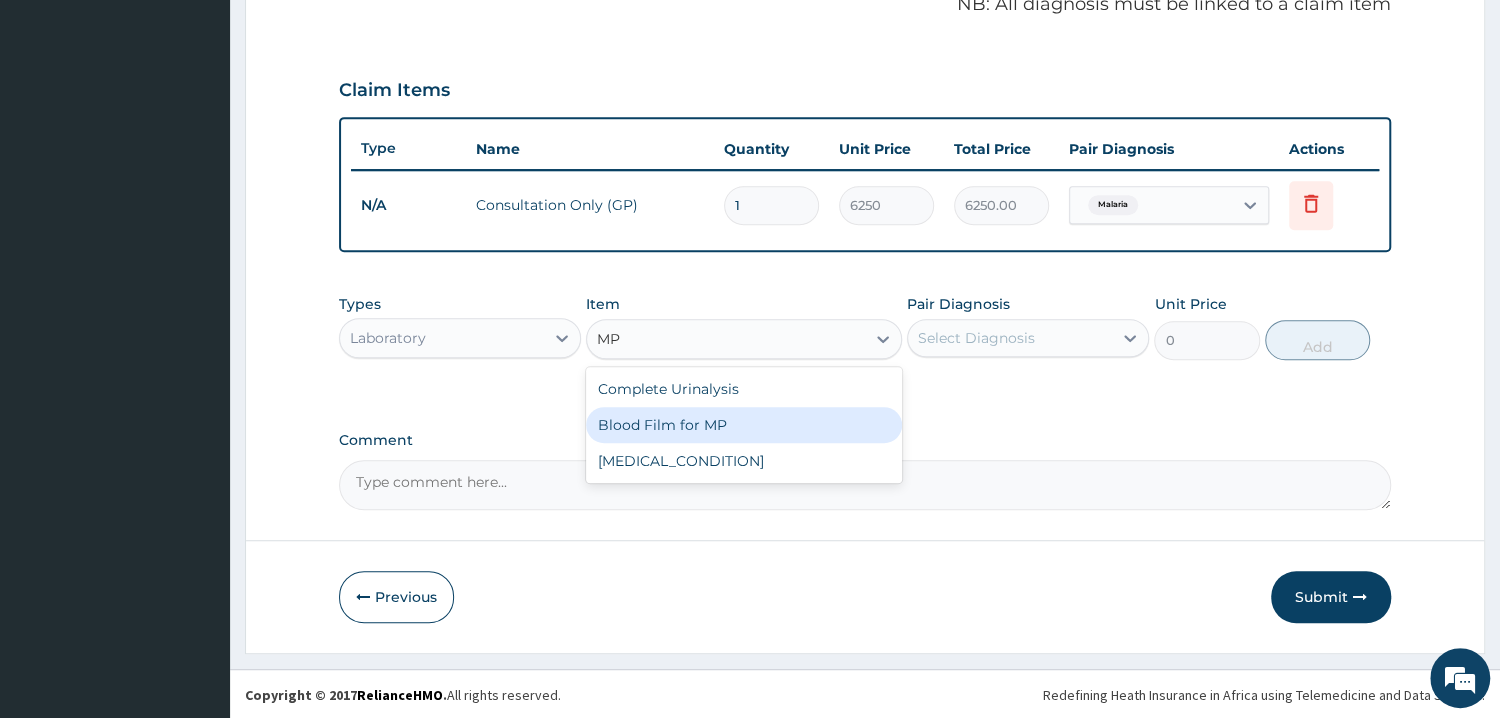 click on "Blood Film for MP" at bounding box center (744, 425) 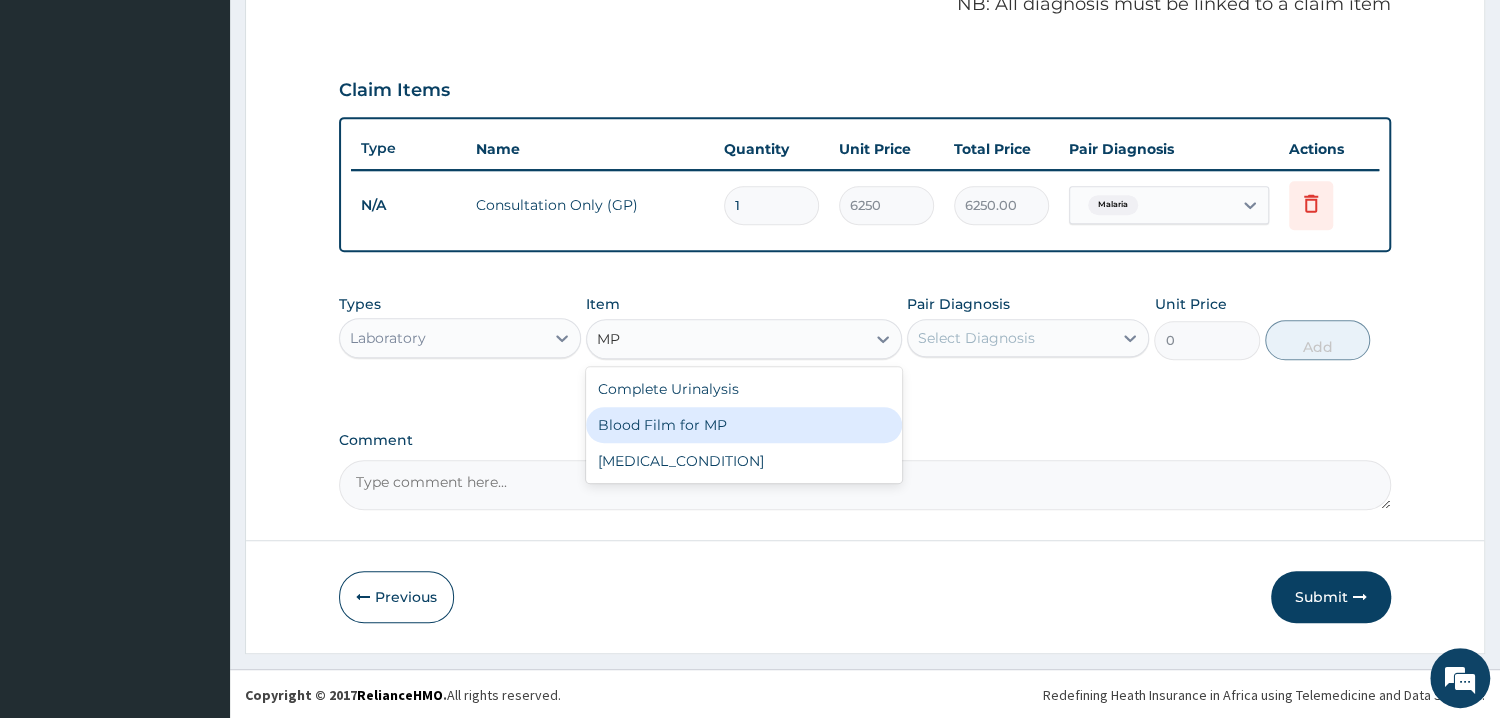 type 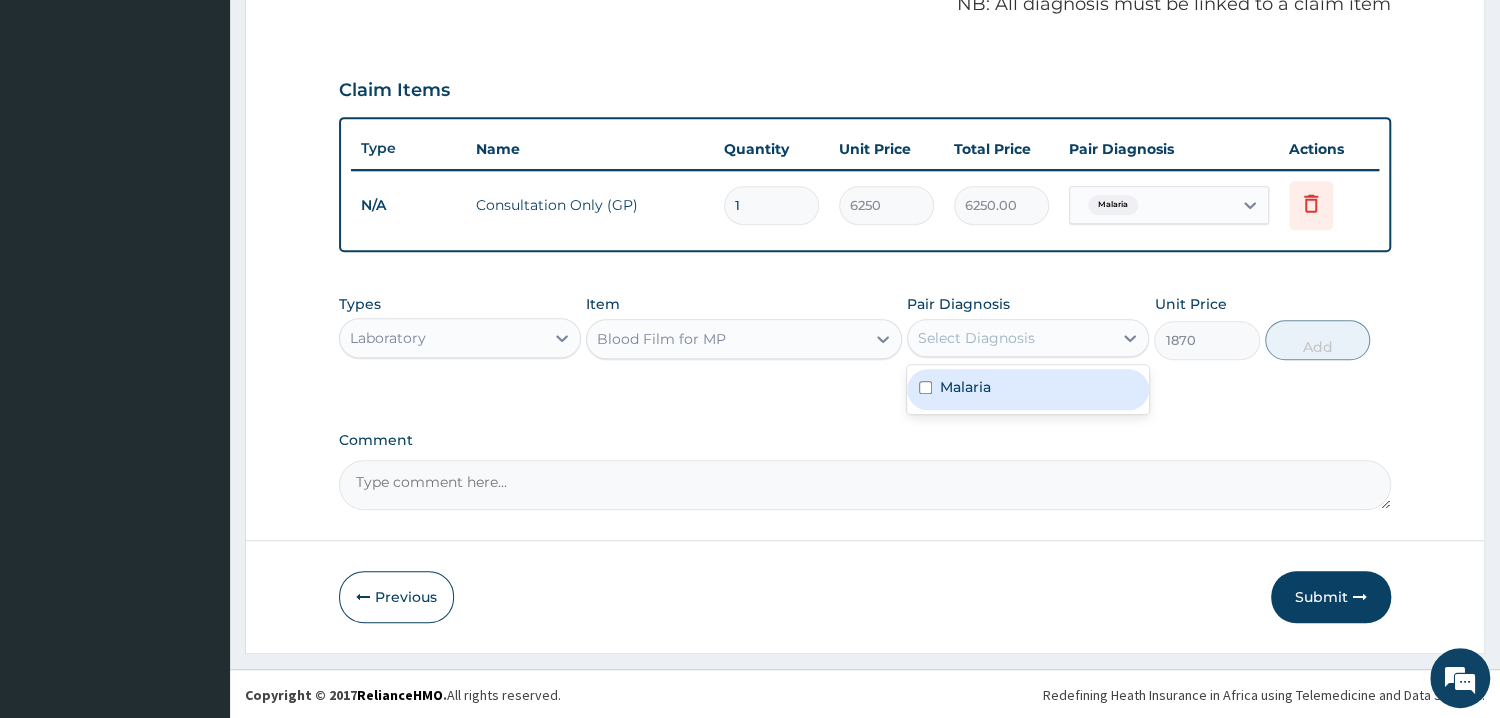 drag, startPoint x: 1033, startPoint y: 341, endPoint x: 1025, endPoint y: 355, distance: 16.124516 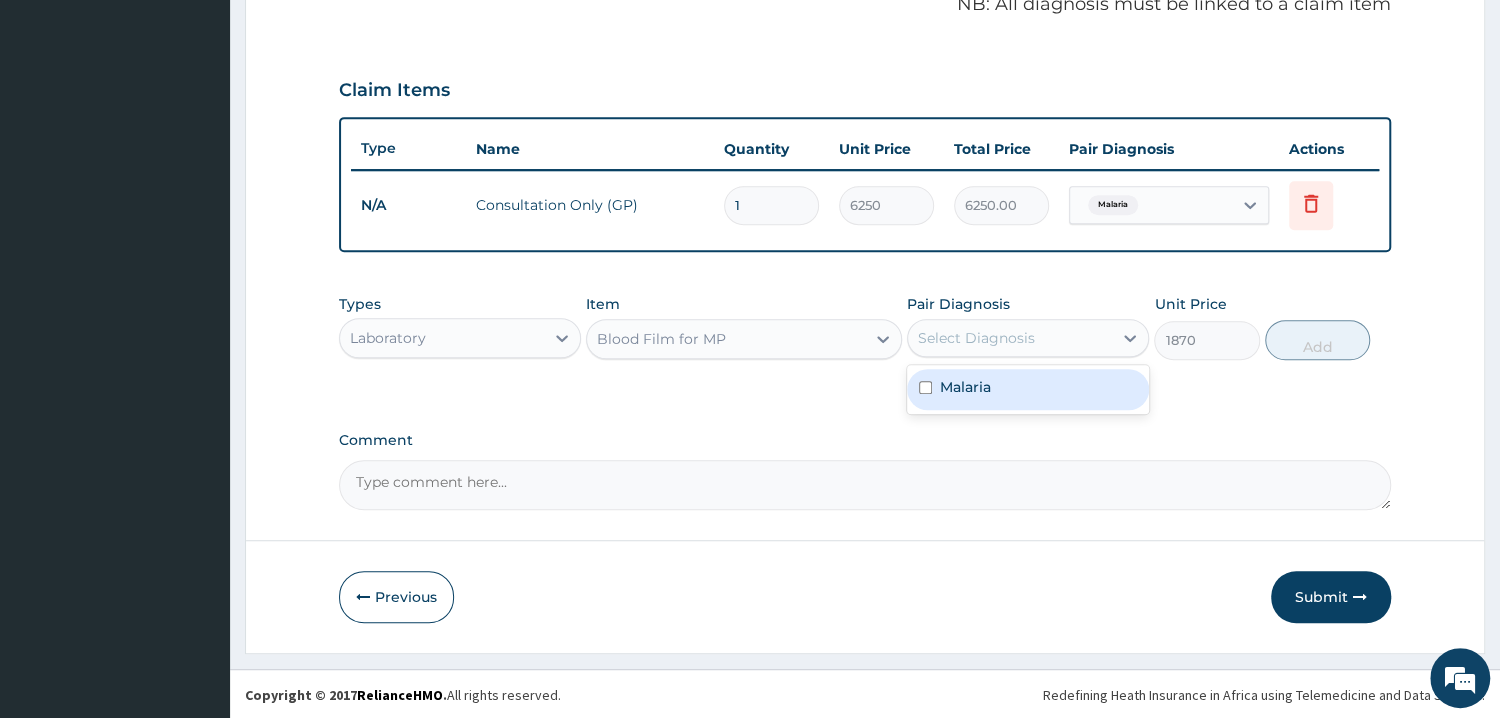 click on "Select Diagnosis" at bounding box center (1010, 338) 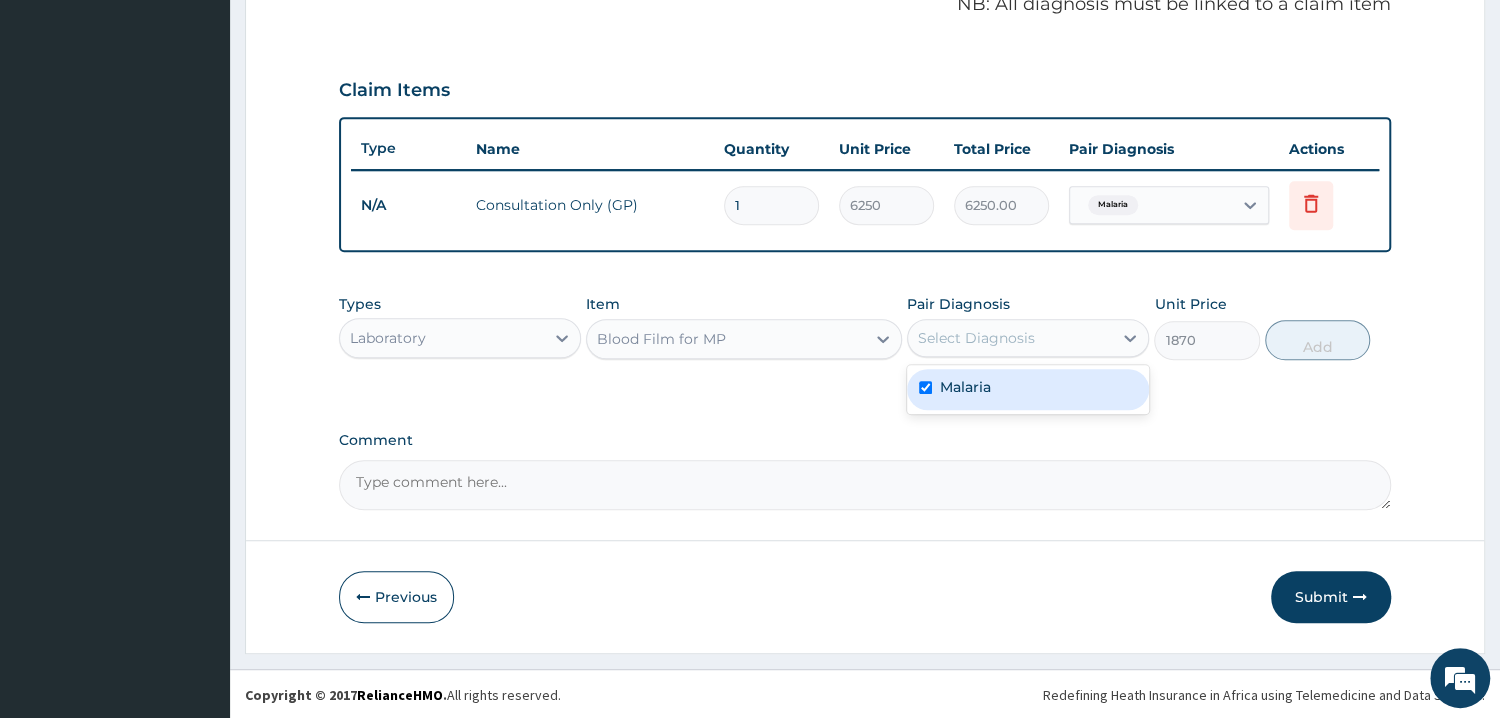 checkbox on "true" 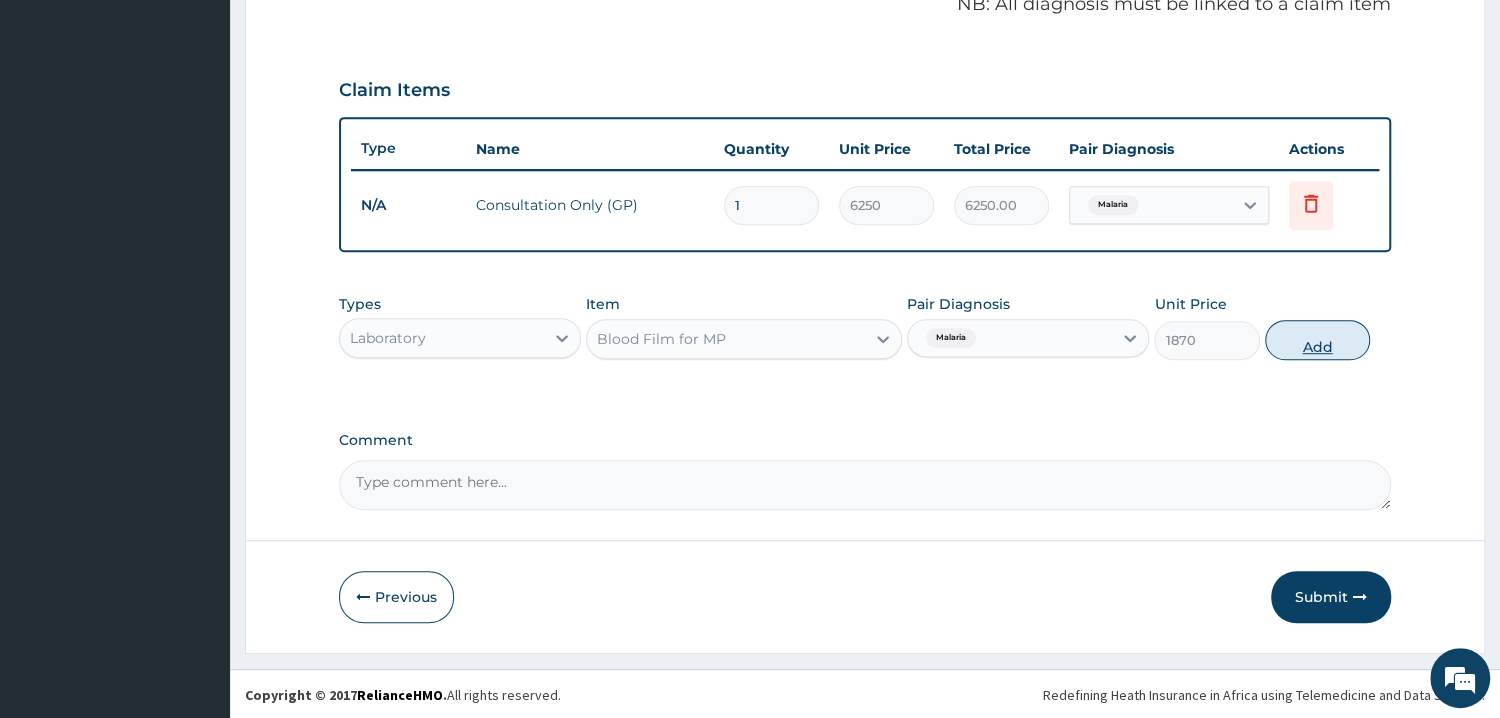 click on "Add" at bounding box center (1317, 340) 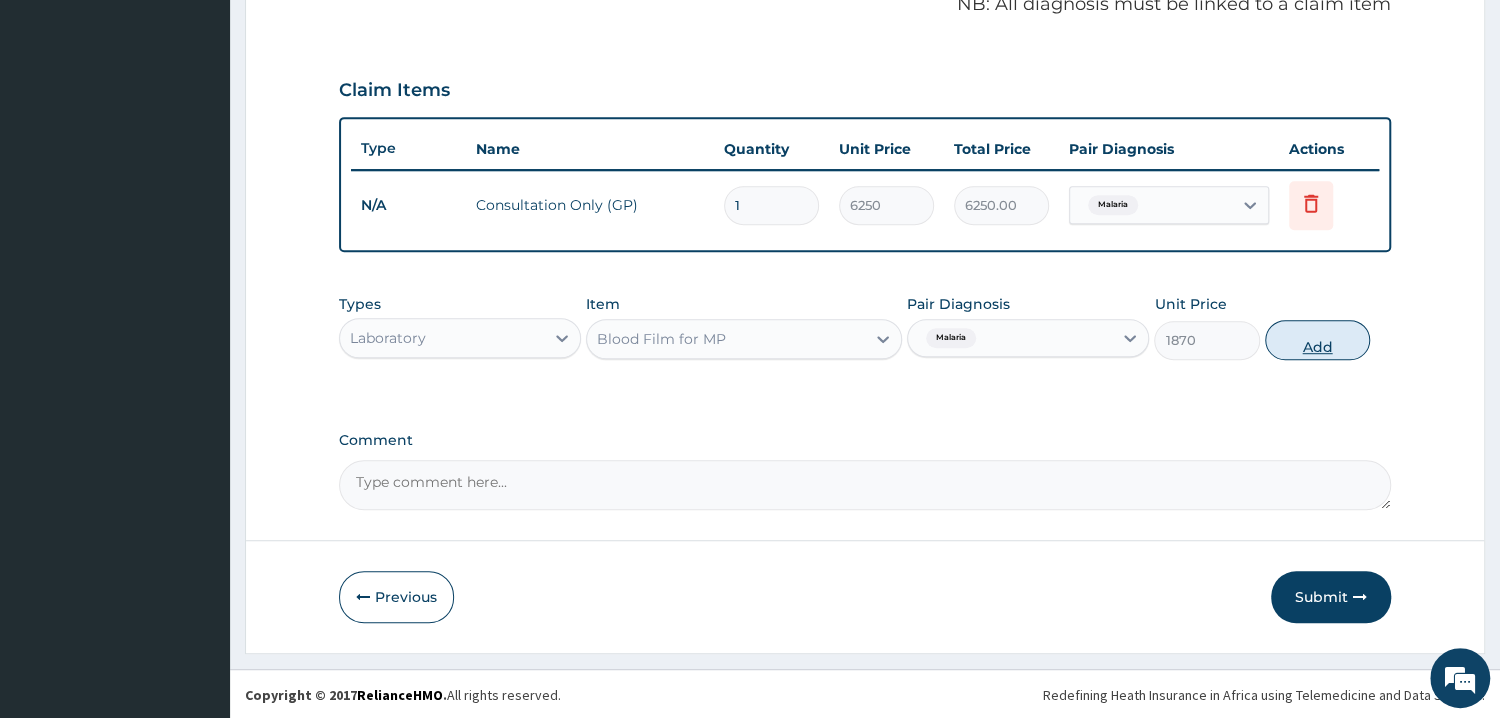 type on "0" 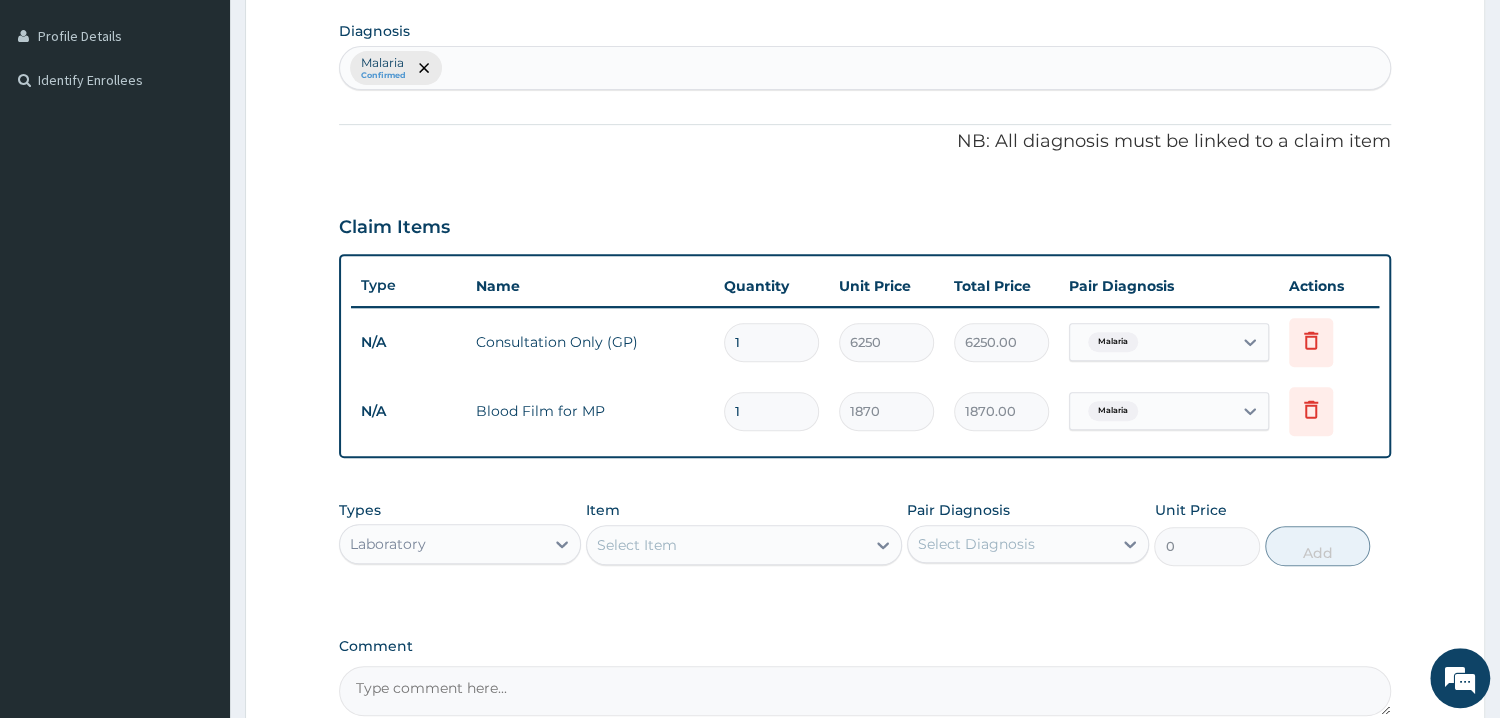 scroll, scrollTop: 413, scrollLeft: 0, axis: vertical 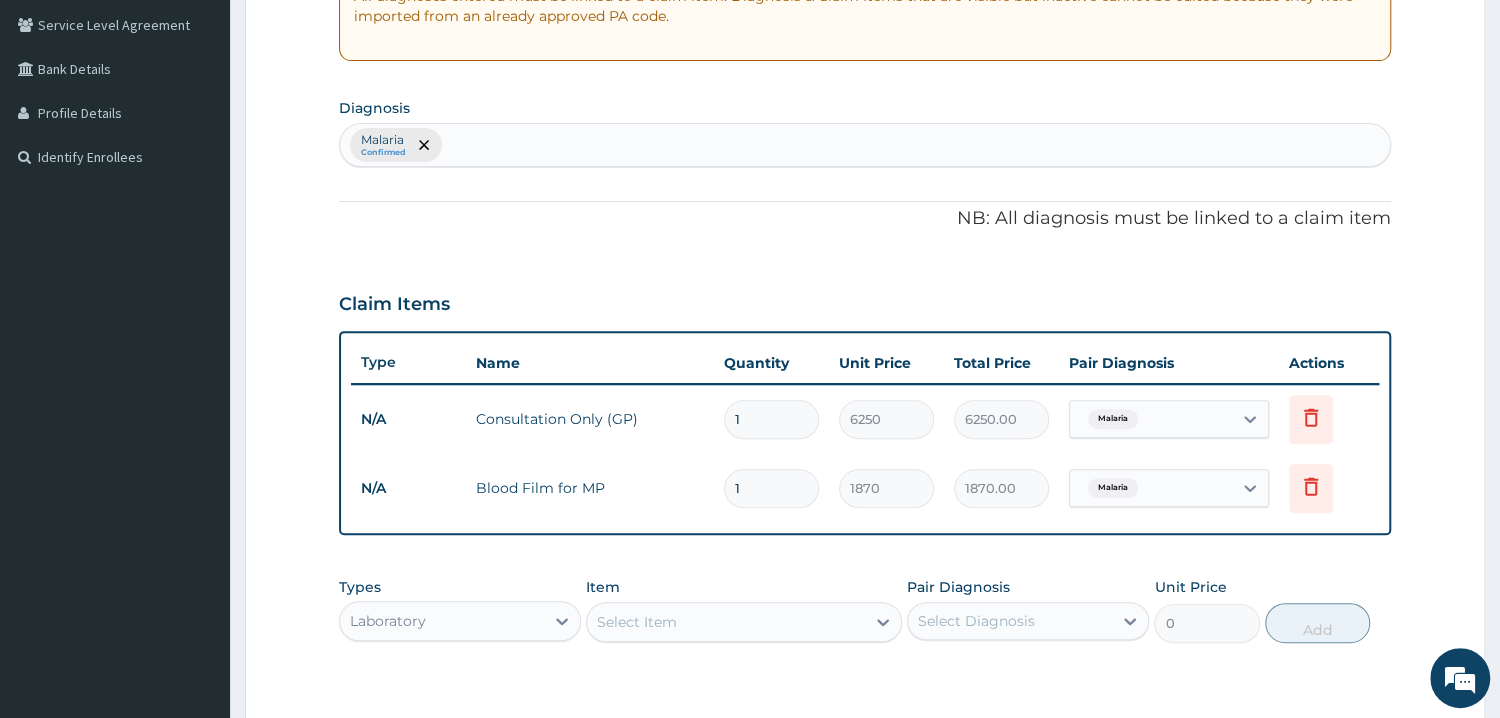 click on "Malaria Confirmed" at bounding box center (865, 145) 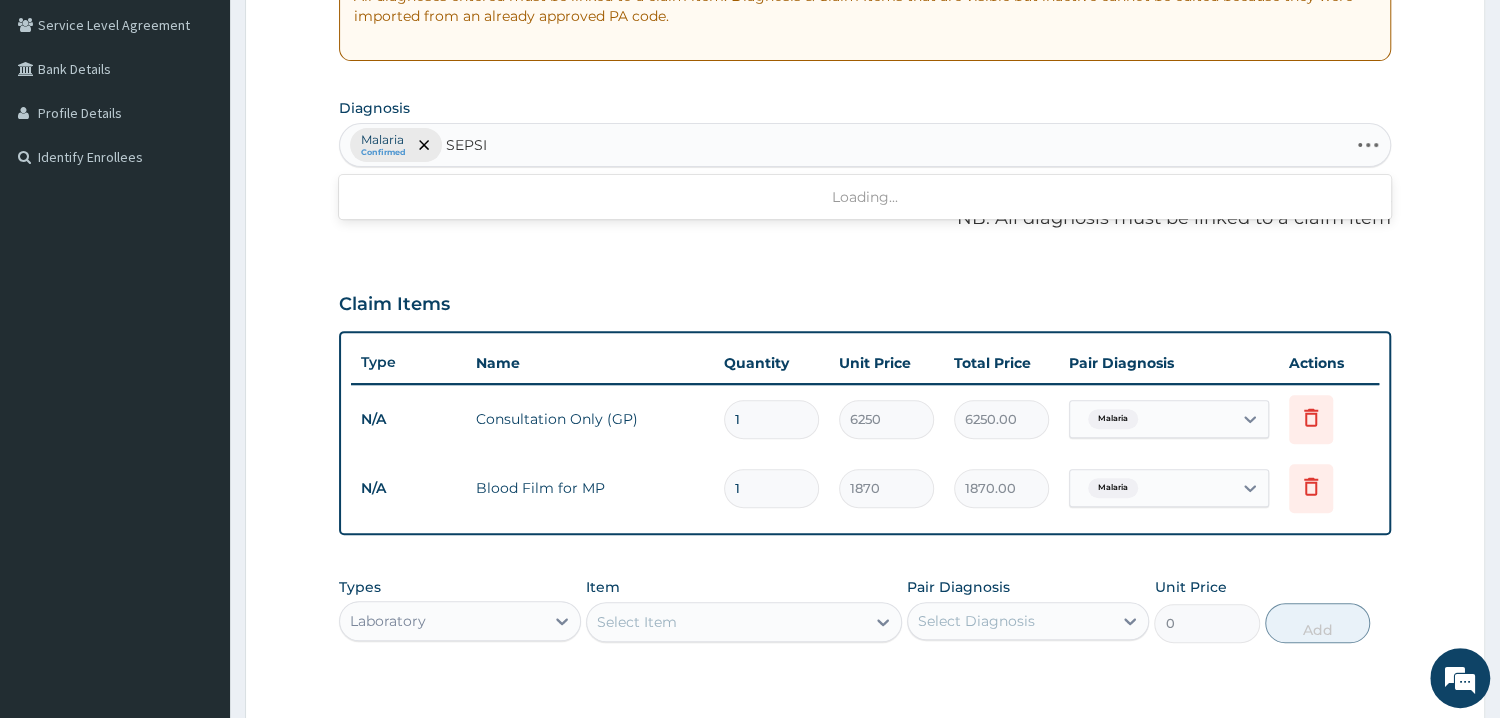 type on "SEPSIS" 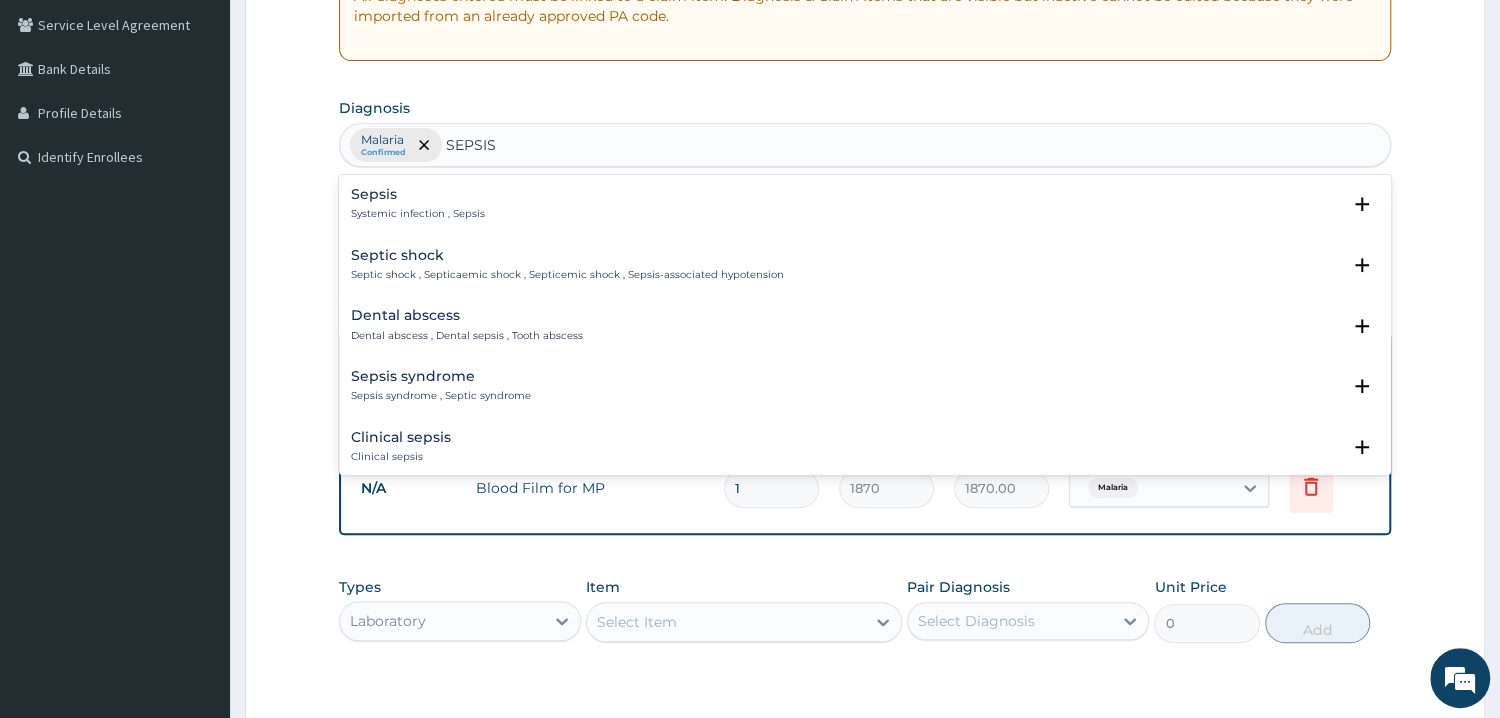 click on "Sepsis" at bounding box center (418, 194) 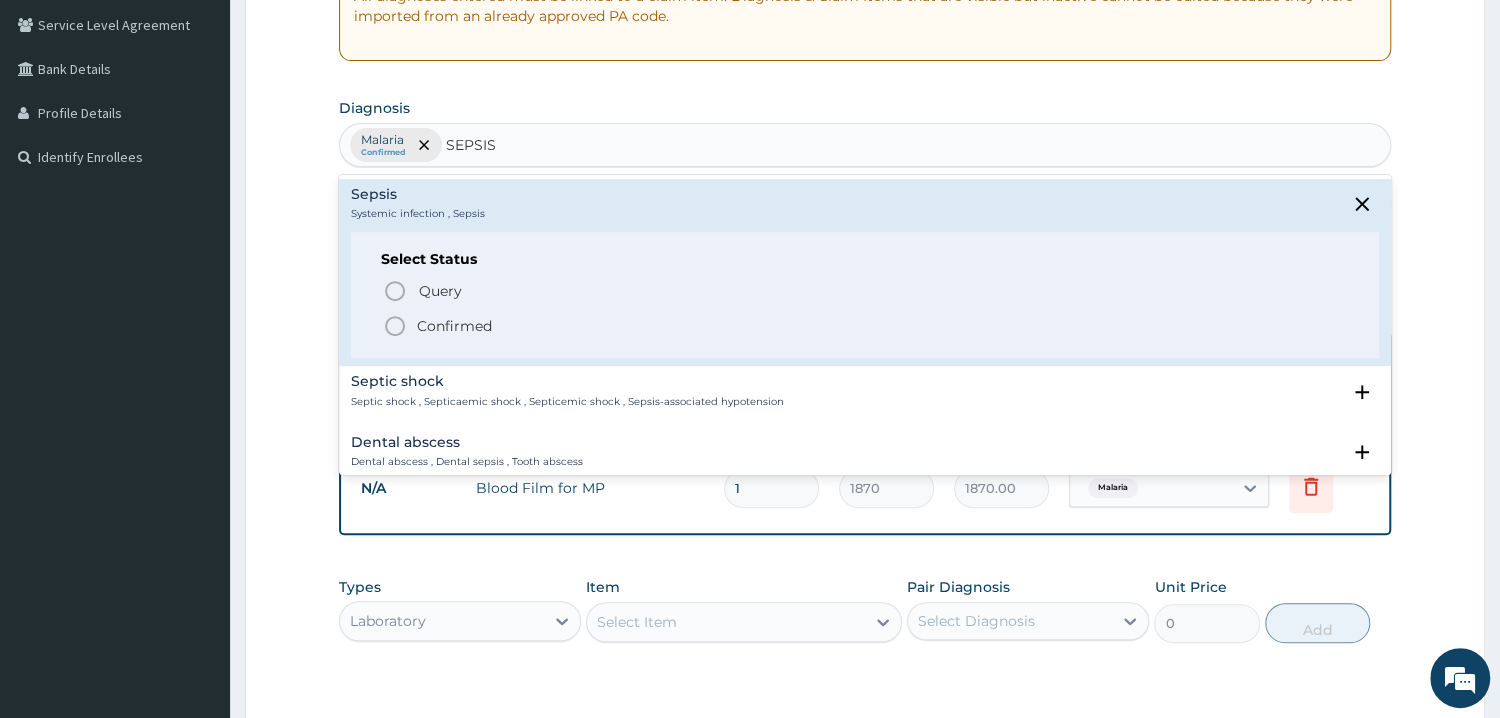 click 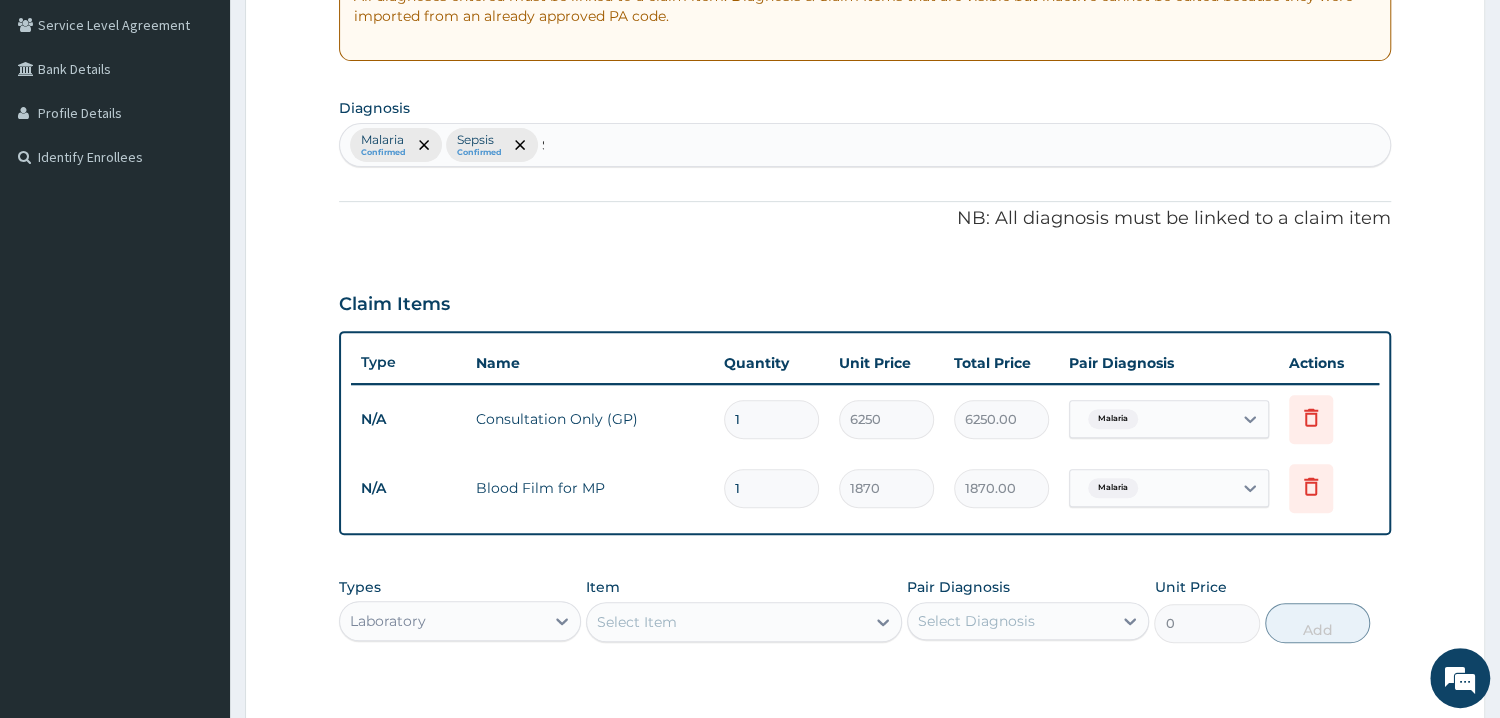 type 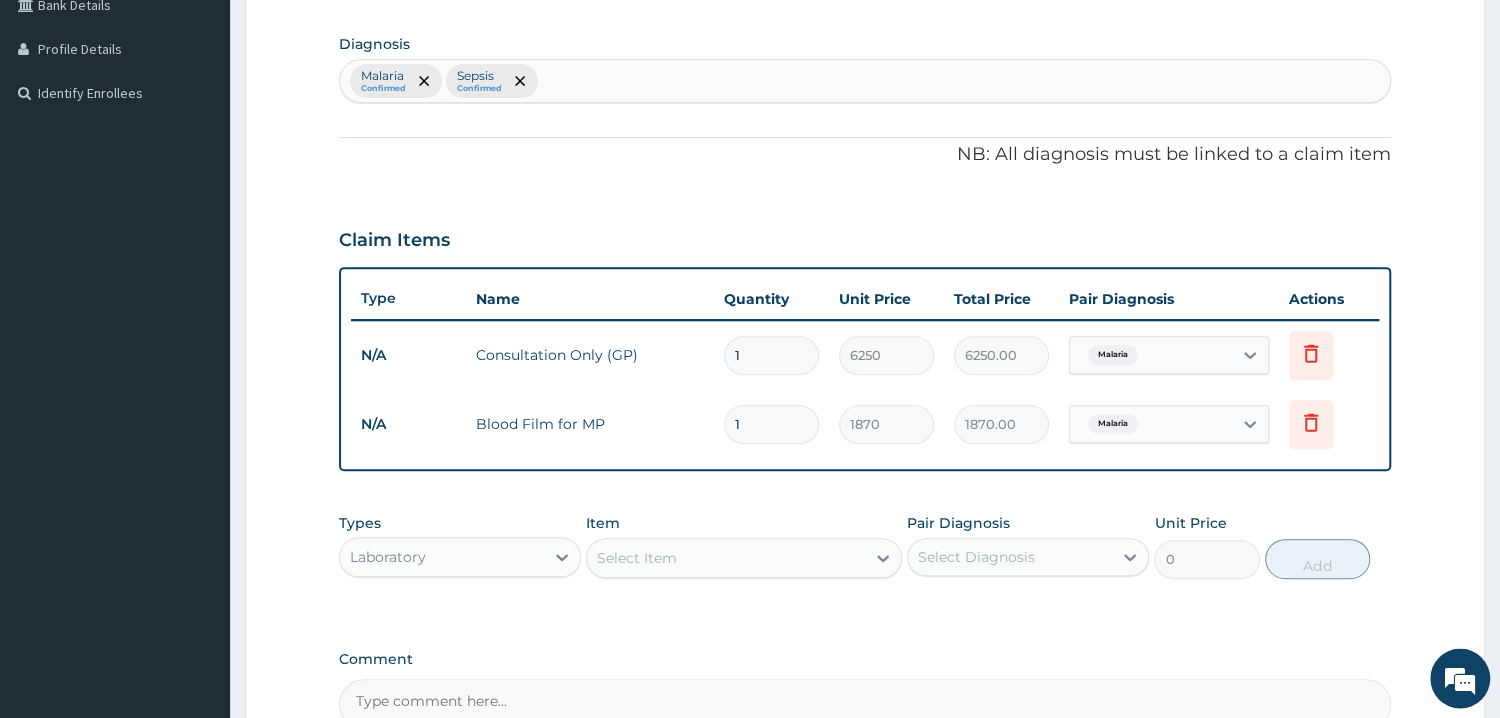 scroll, scrollTop: 627, scrollLeft: 0, axis: vertical 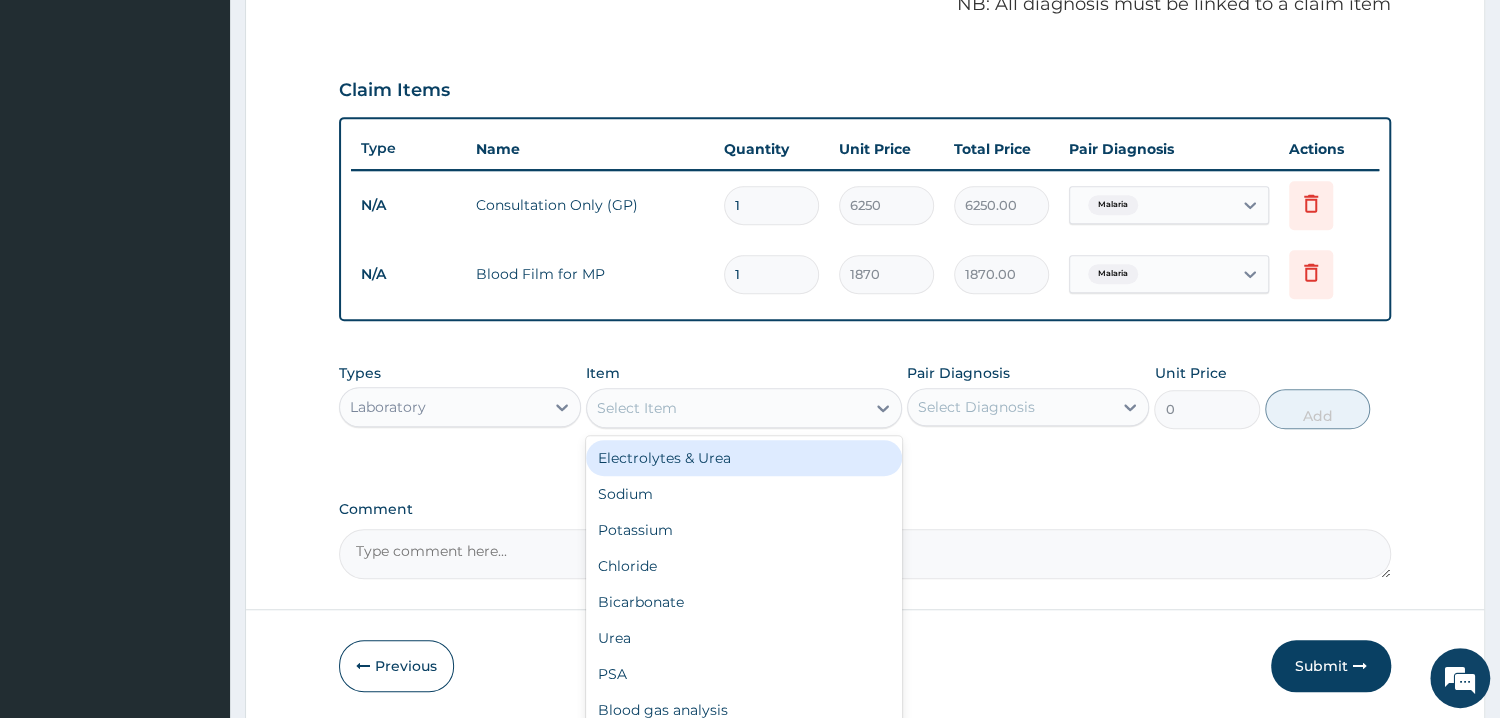 click on "Select Item" at bounding box center (726, 408) 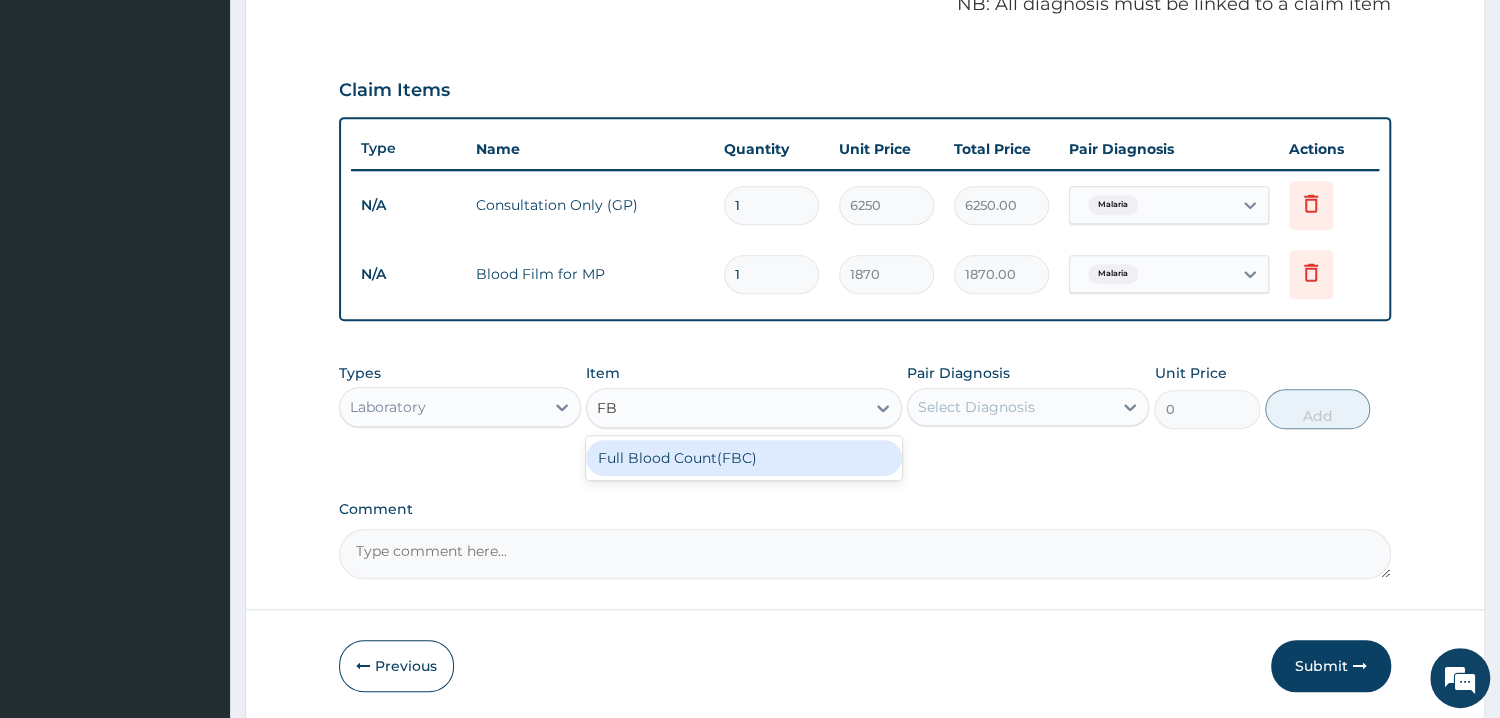 type on "FBC" 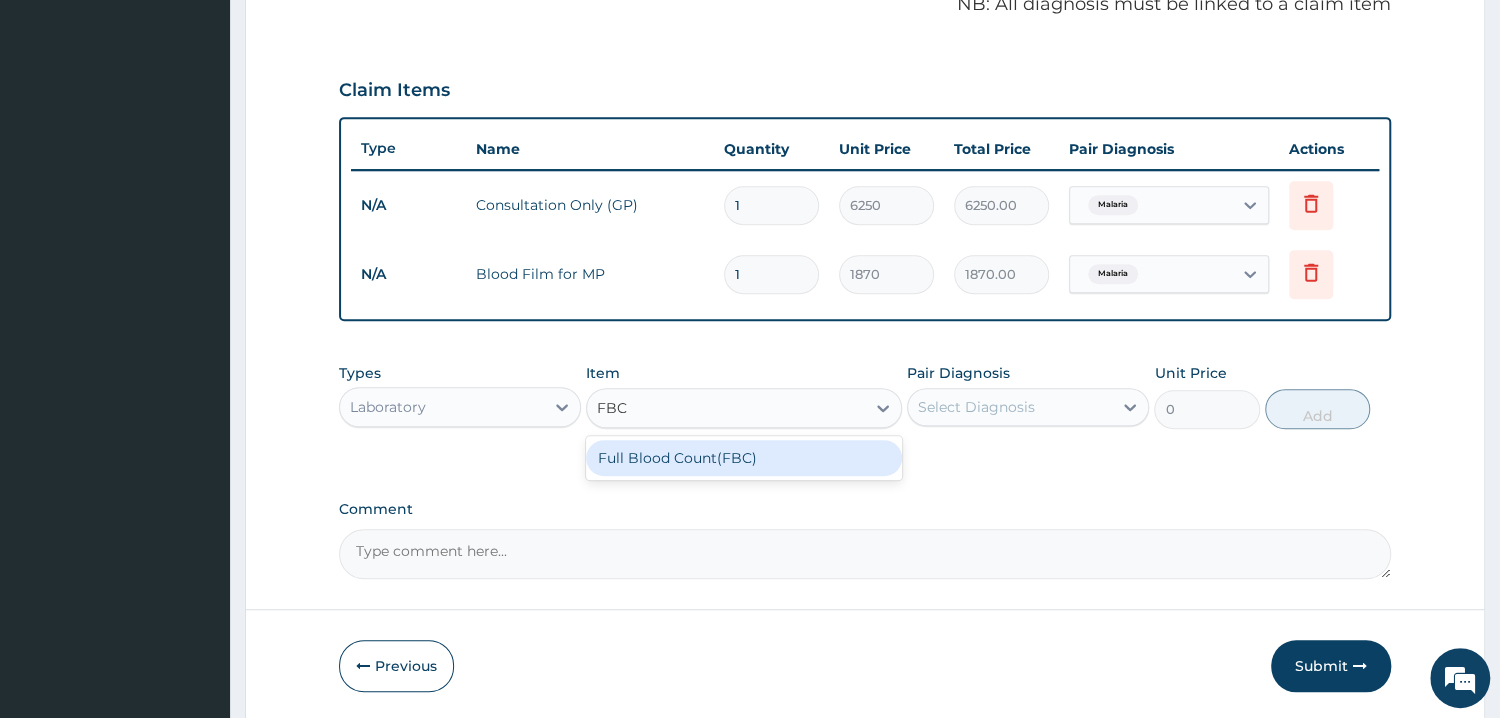 click on "Full Blood Count(FBC)" at bounding box center (744, 458) 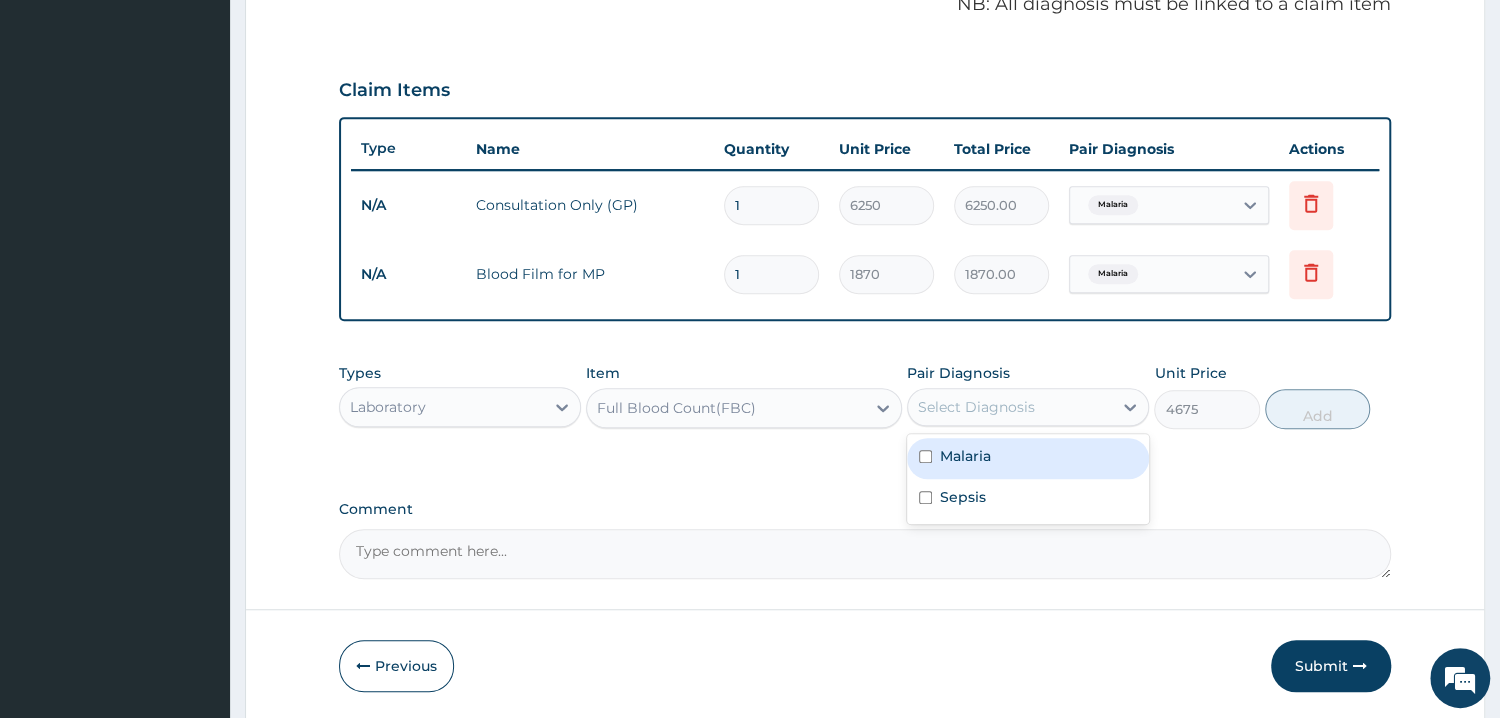drag, startPoint x: 1006, startPoint y: 406, endPoint x: 996, endPoint y: 440, distance: 35.44009 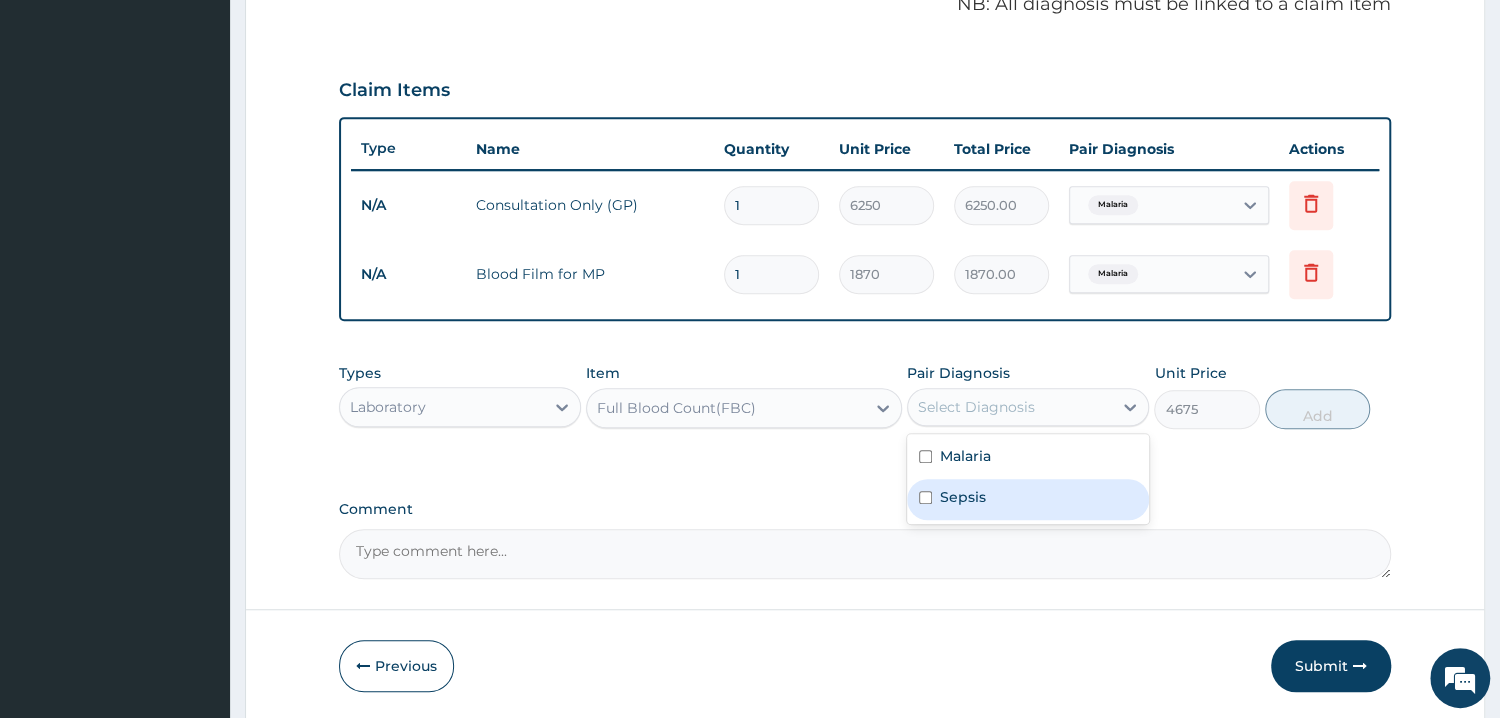 click on "Sepsis" at bounding box center [1028, 499] 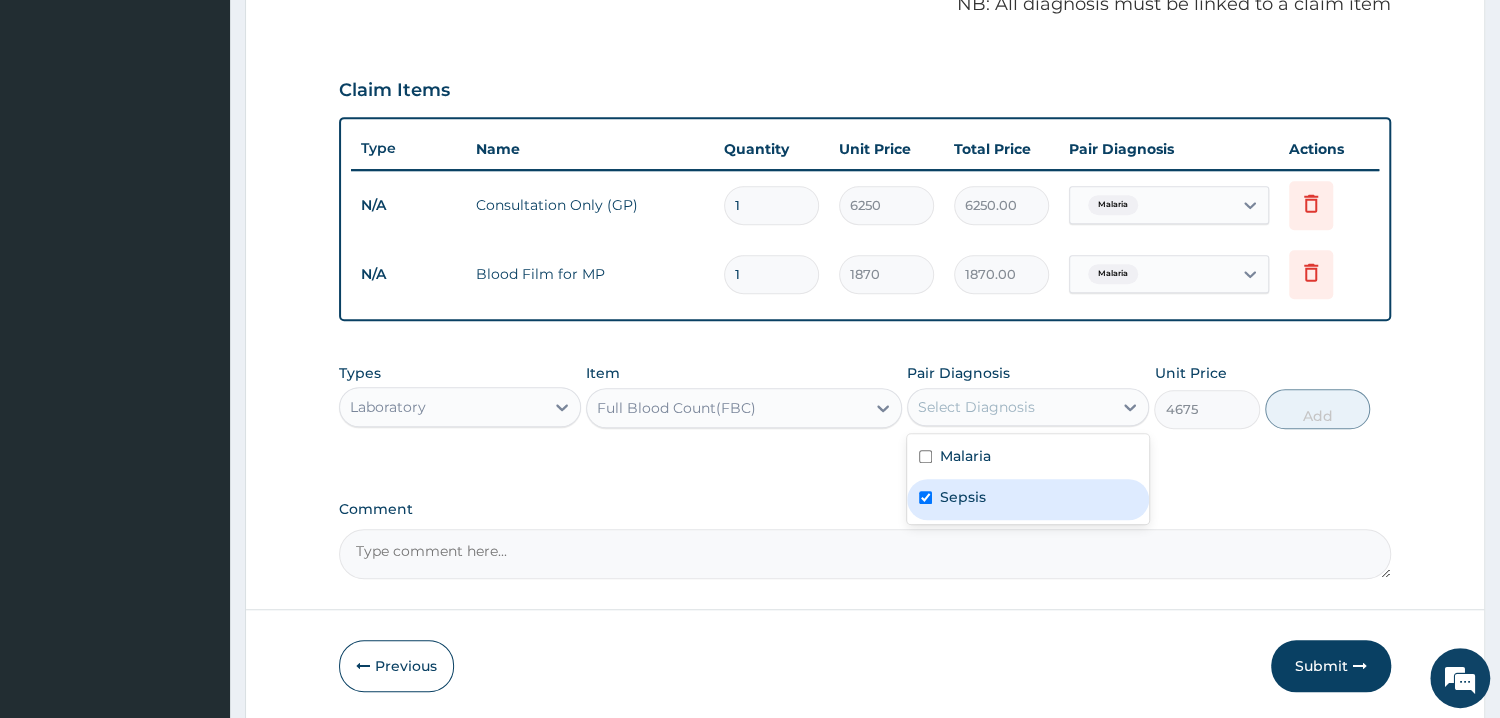 checkbox on "true" 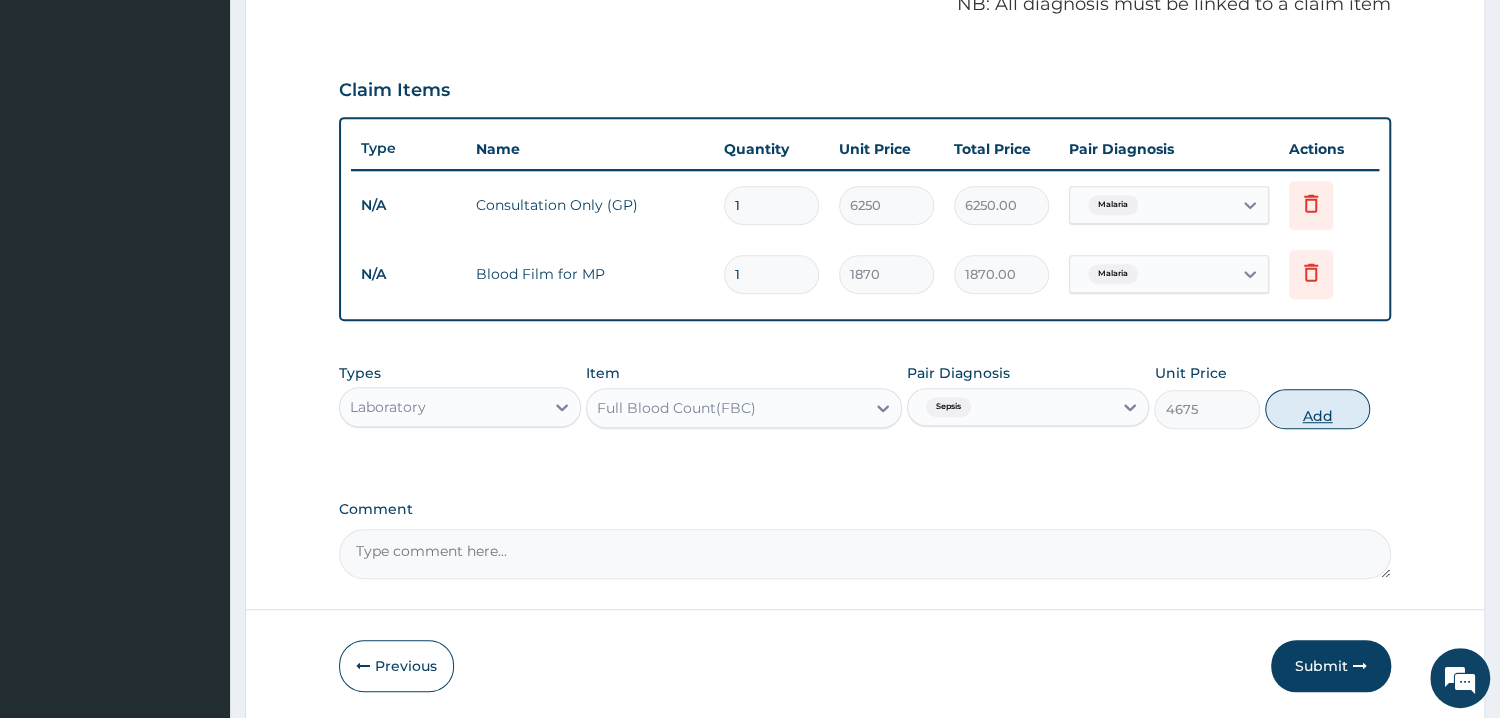 click on "Add" at bounding box center [1317, 409] 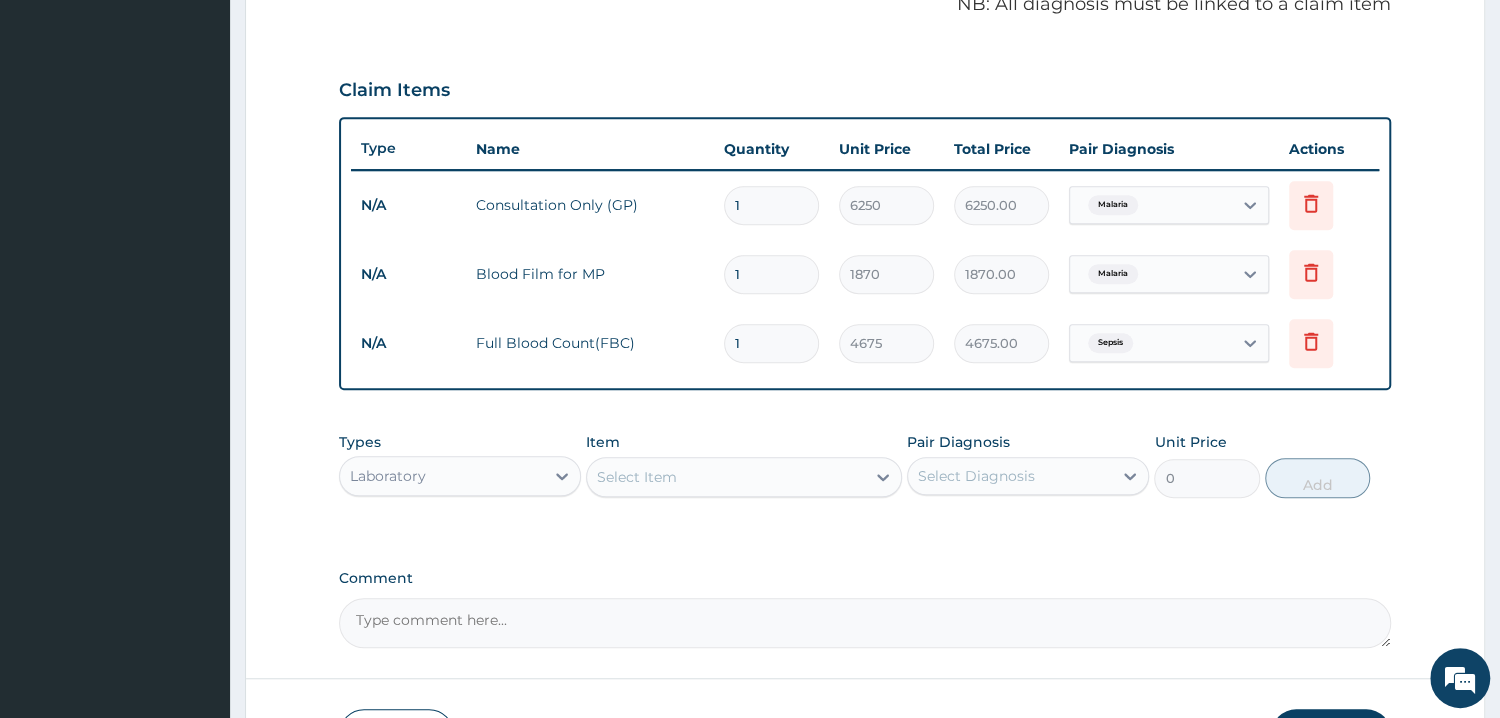 click on "Laboratory" at bounding box center (442, 476) 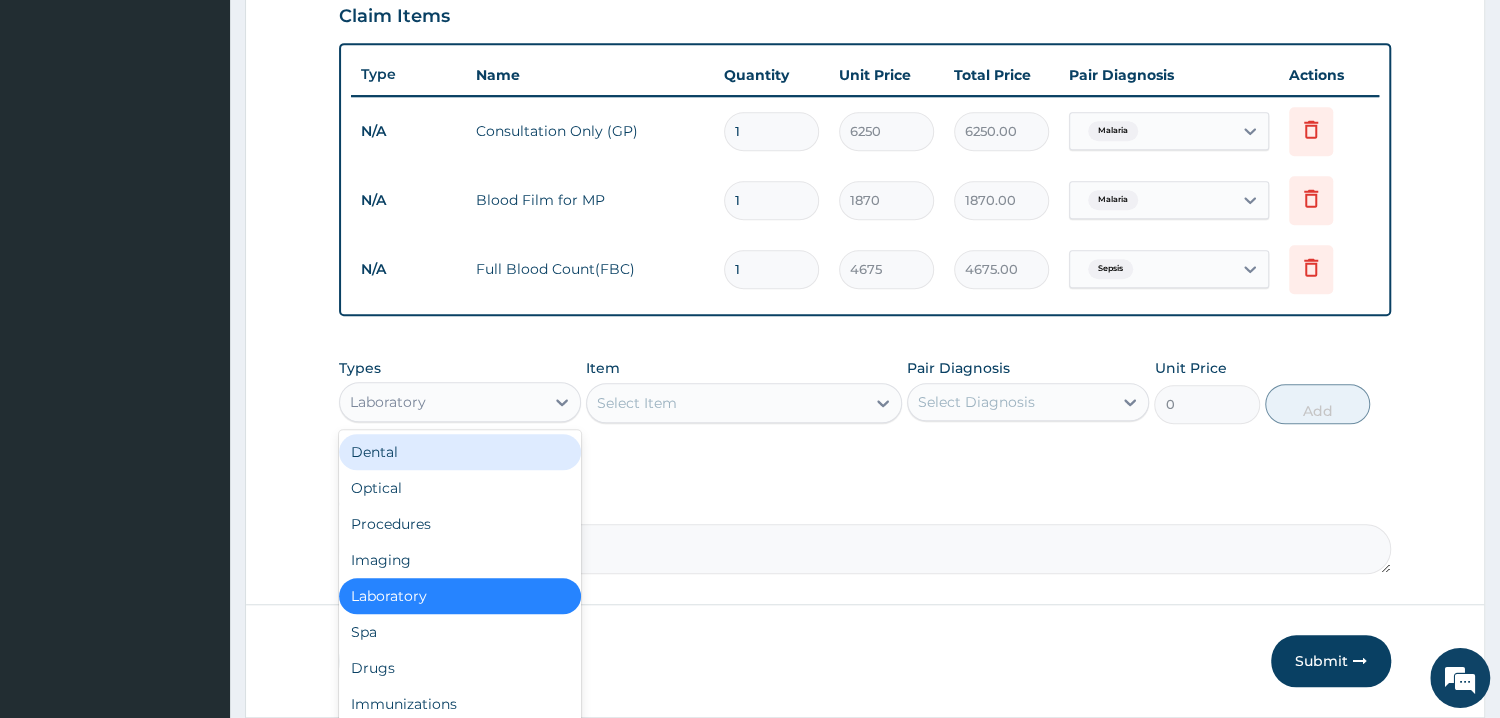 scroll, scrollTop: 764, scrollLeft: 0, axis: vertical 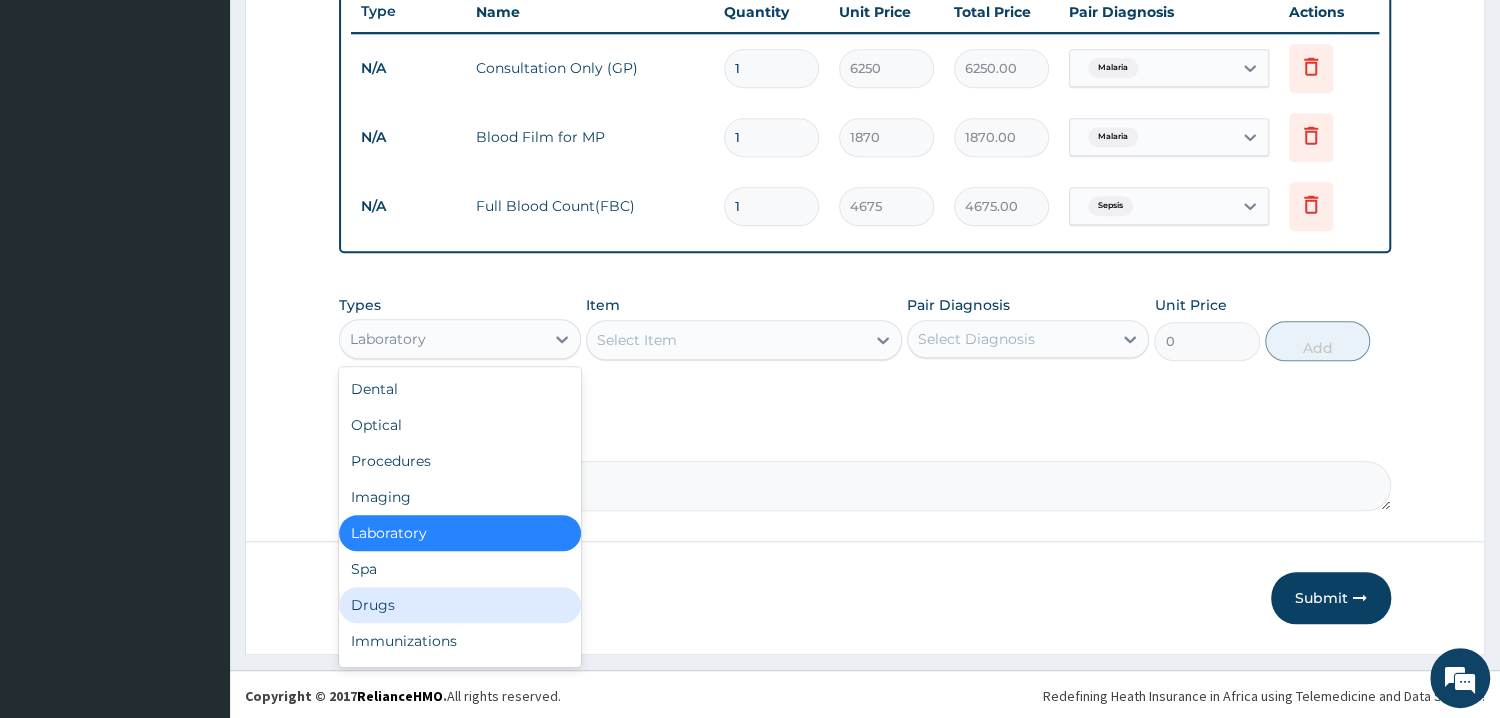 click on "Drugs" at bounding box center (460, 605) 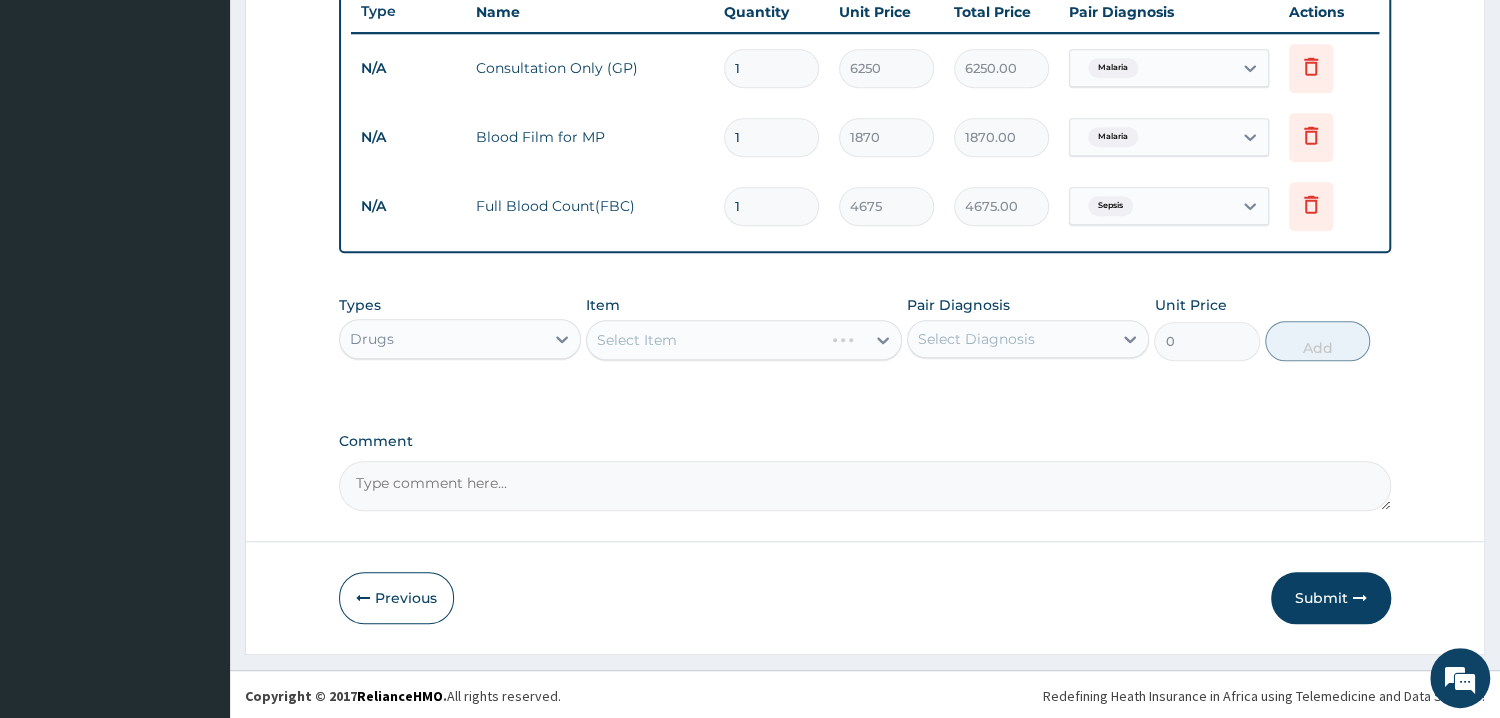 click on "Select Item" at bounding box center (744, 340) 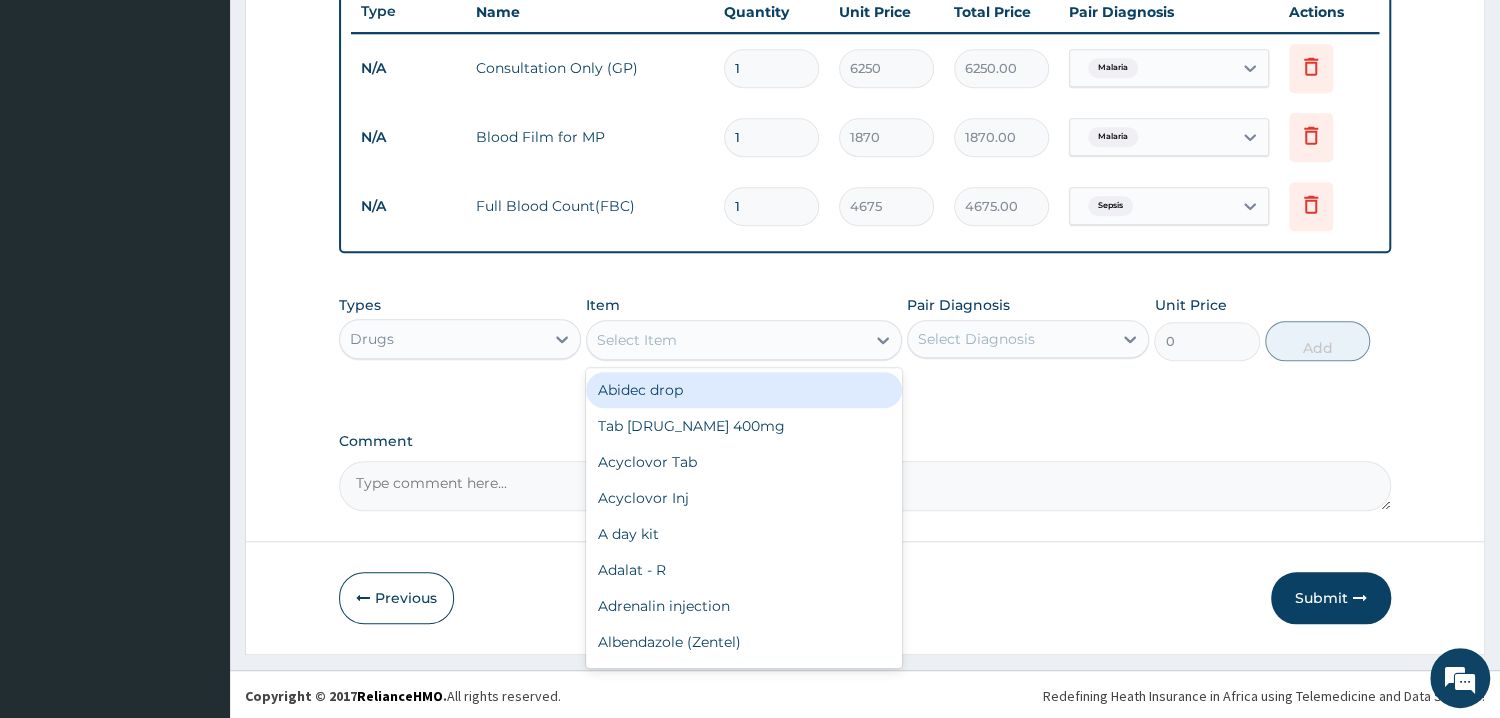 click on "Select Item" at bounding box center [726, 340] 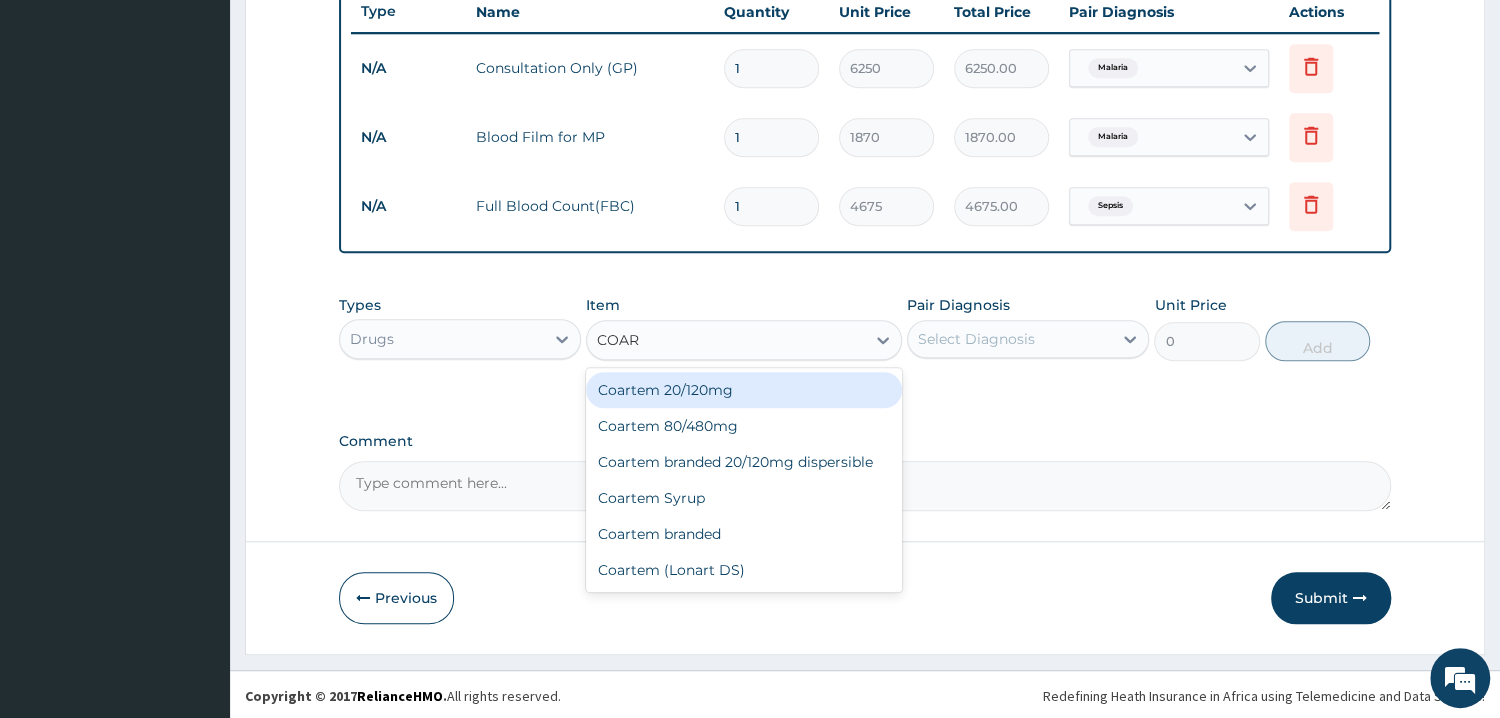 type on "COART" 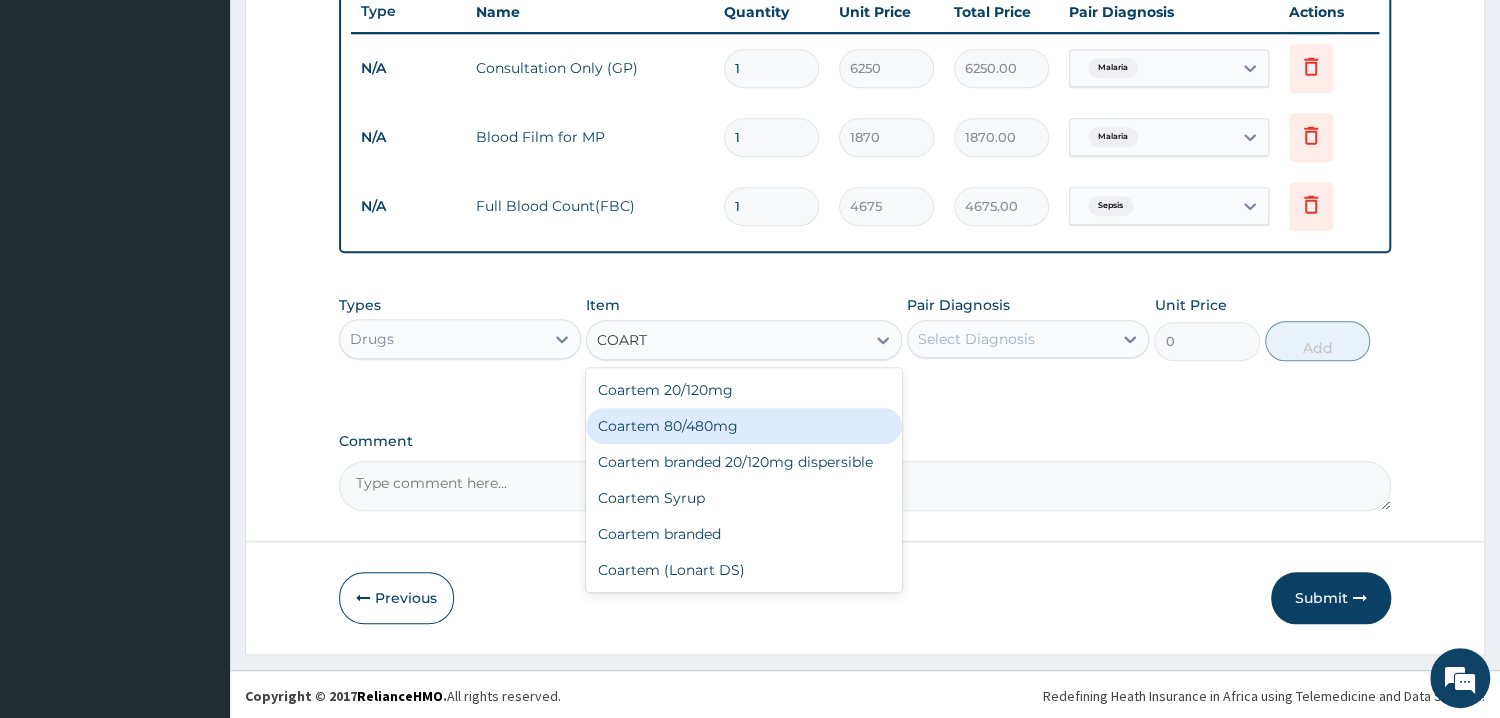 click on "Coartem 80/480mg" at bounding box center [744, 426] 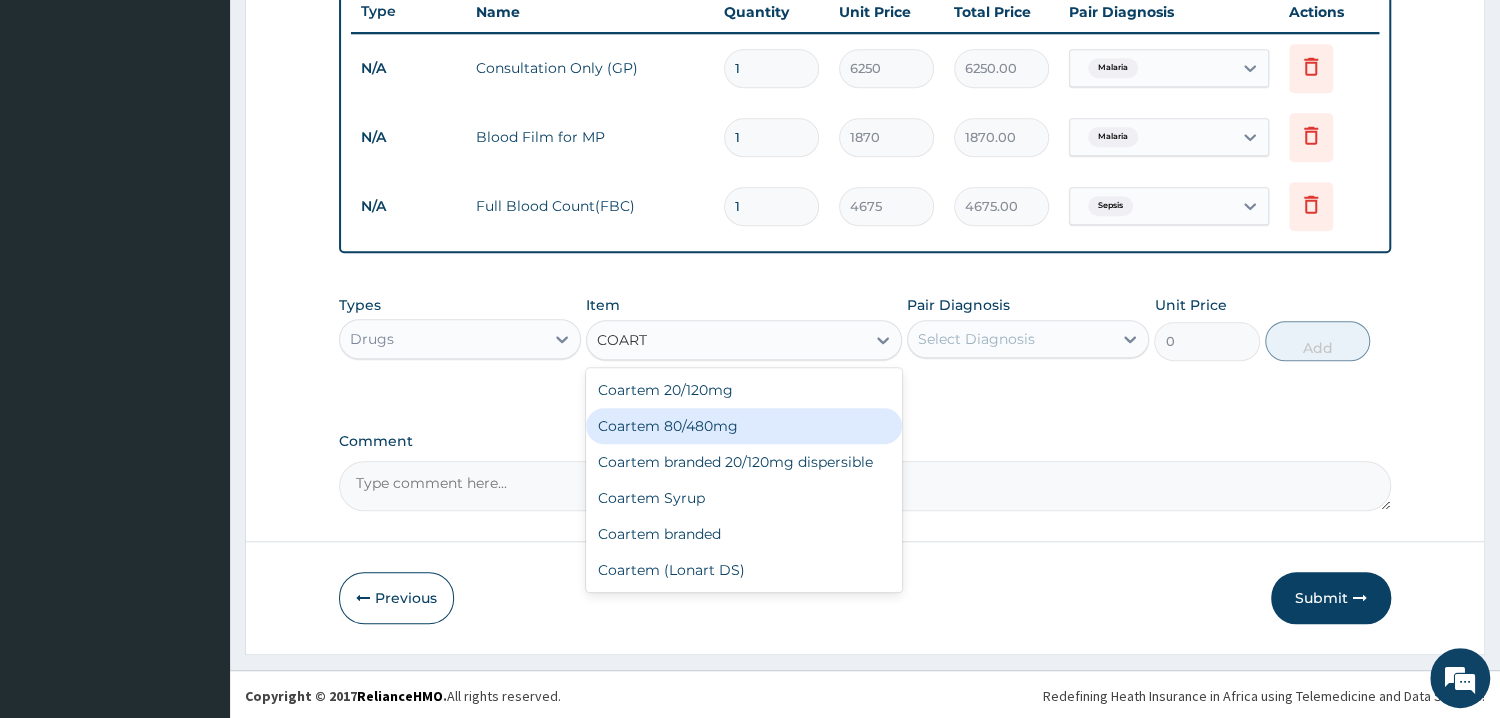 type 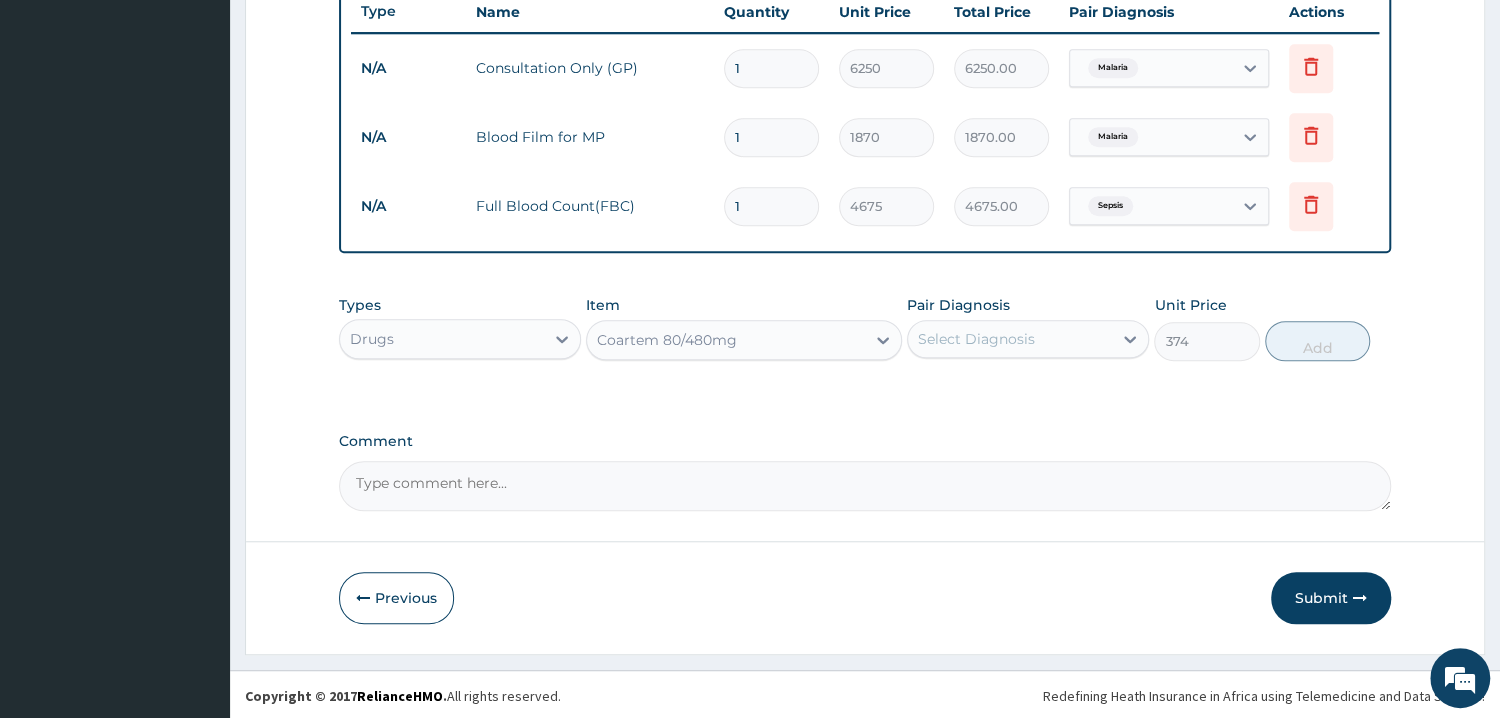 click on "Select Diagnosis" at bounding box center (976, 339) 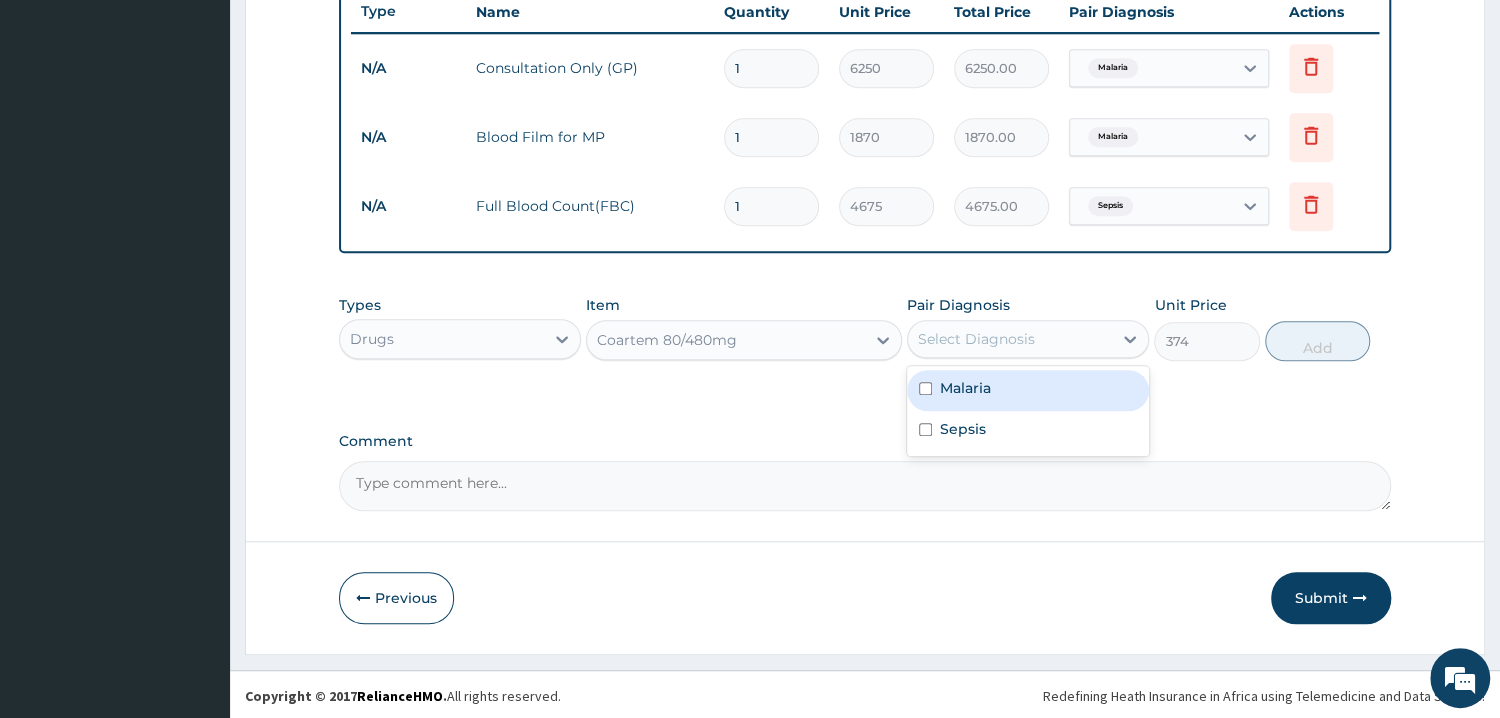 click on "Malaria" at bounding box center (1028, 390) 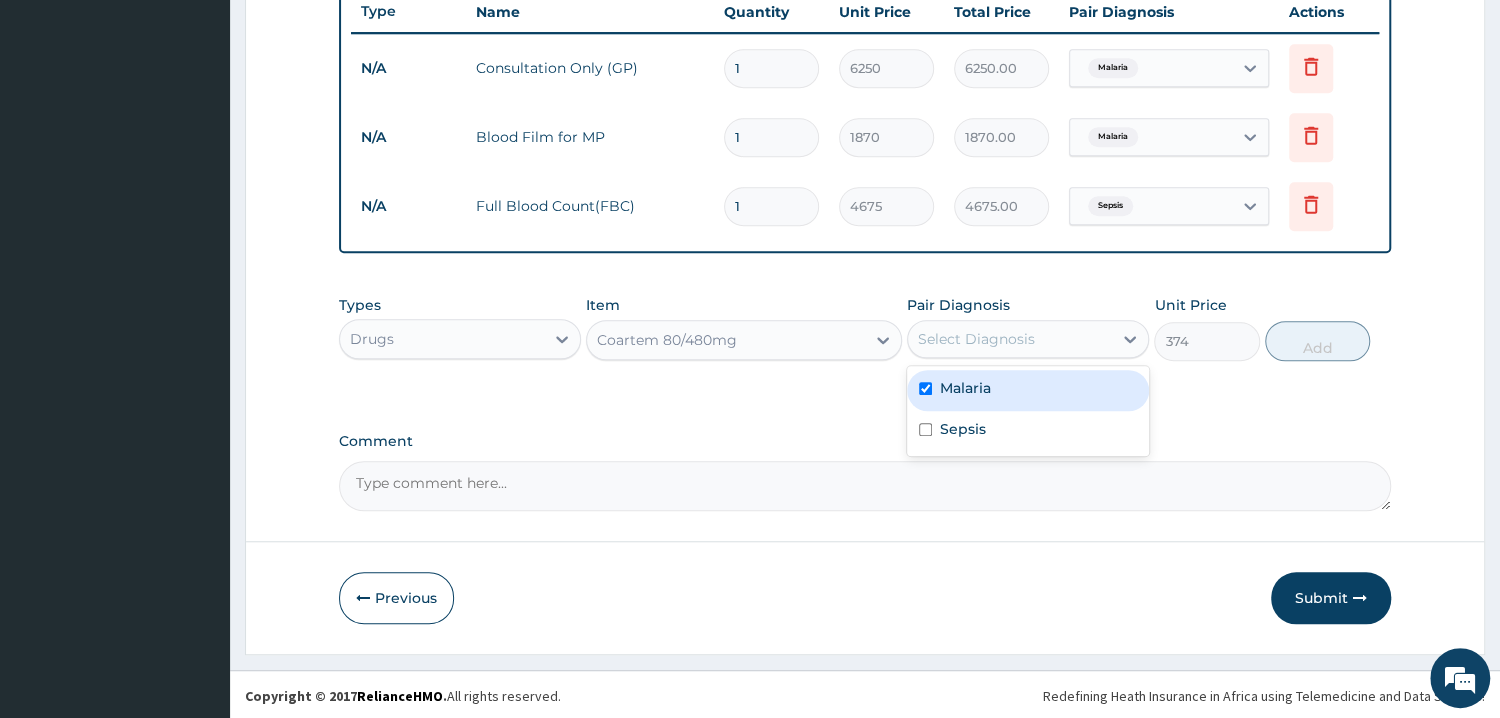 checkbox on "true" 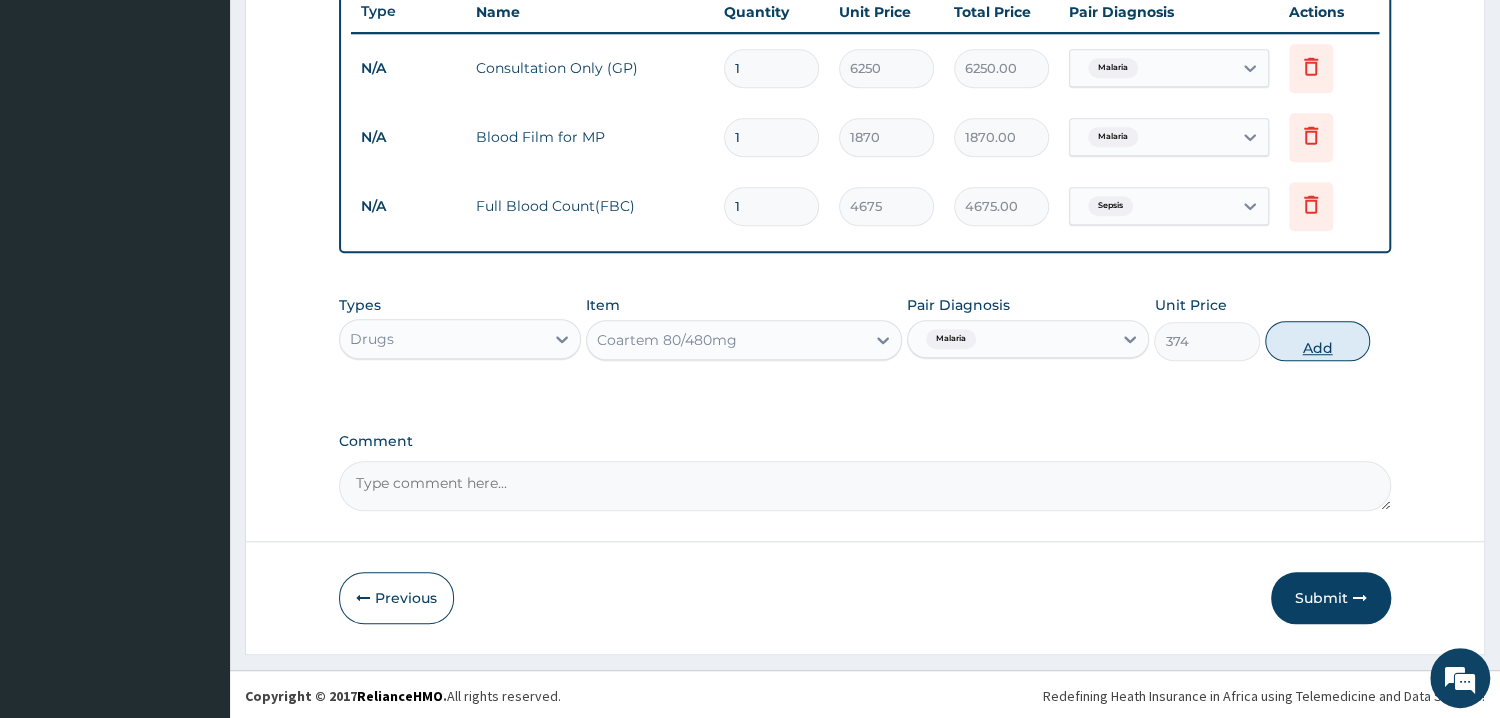click on "Add" at bounding box center (1317, 341) 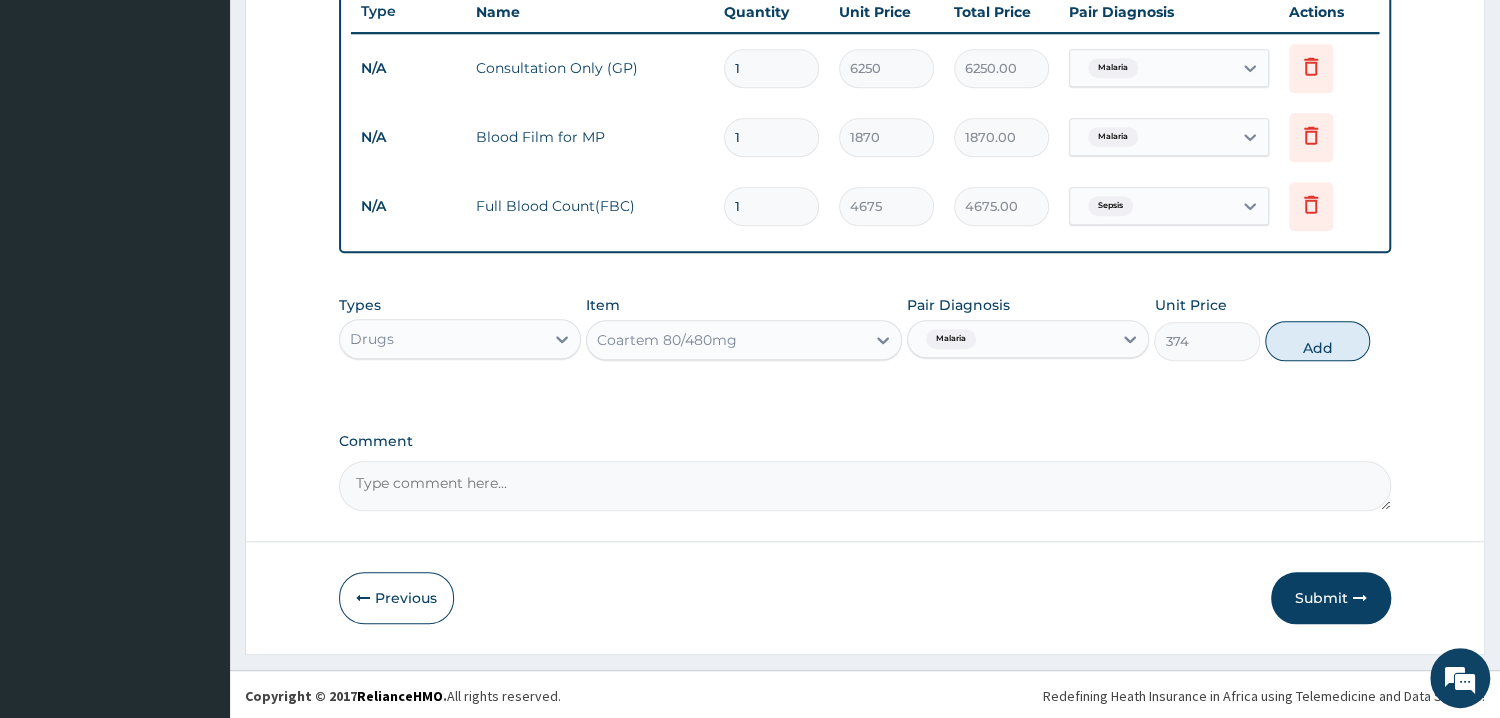 type on "0" 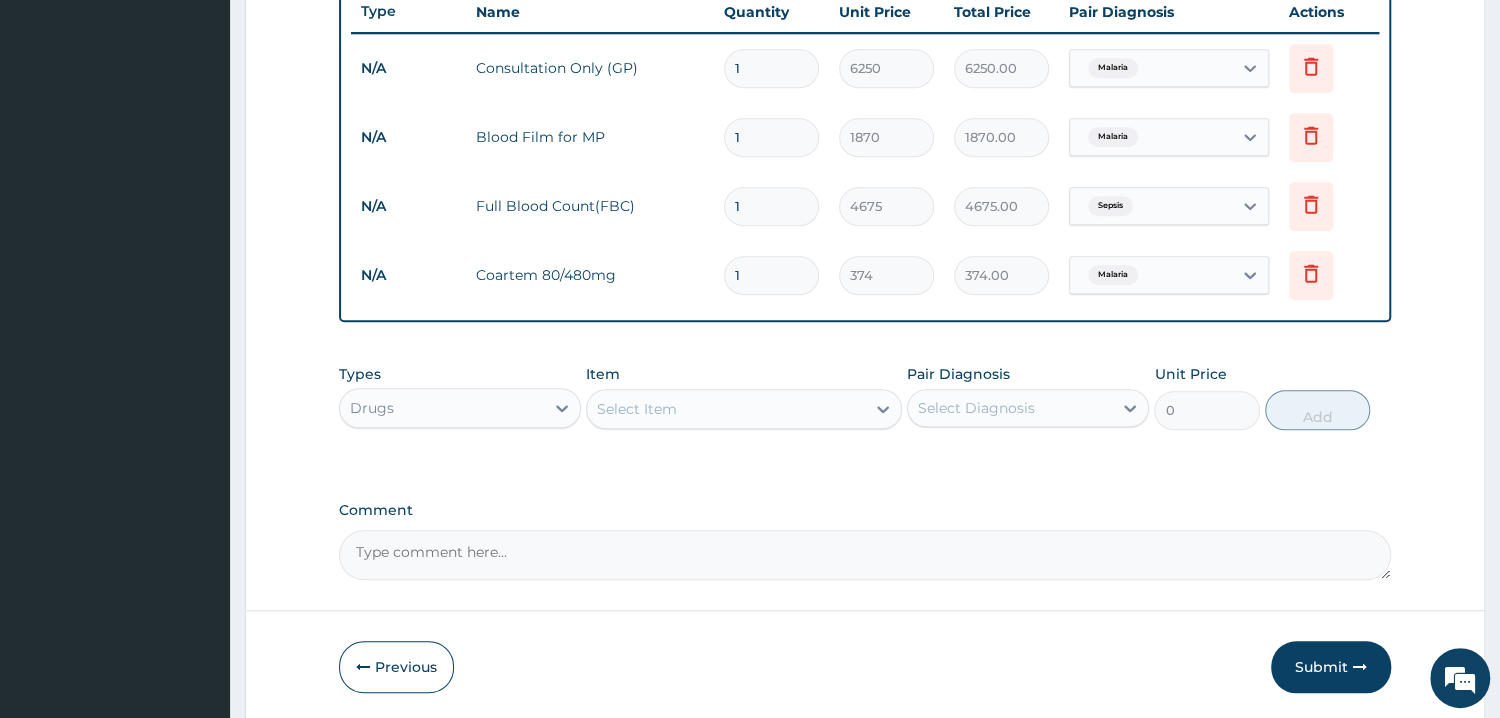 type 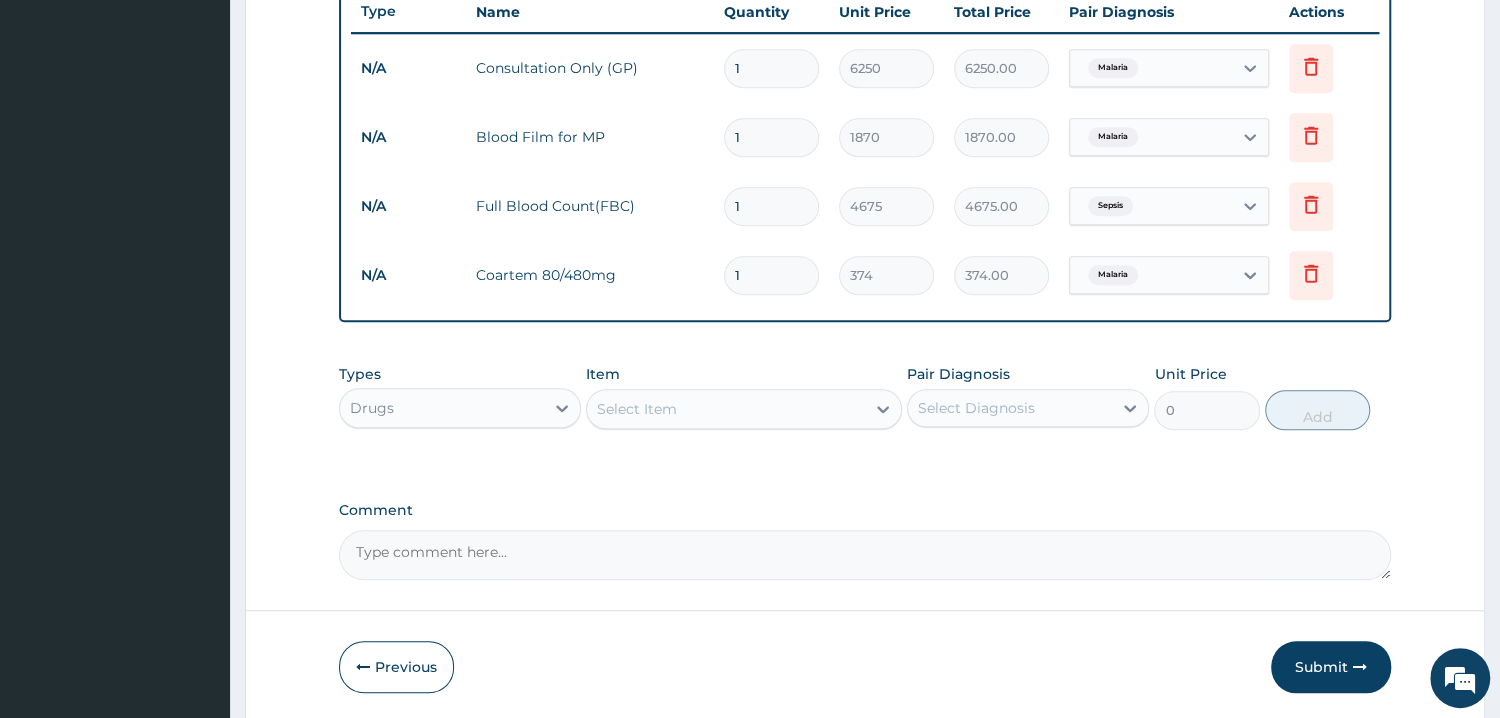 type on "0.00" 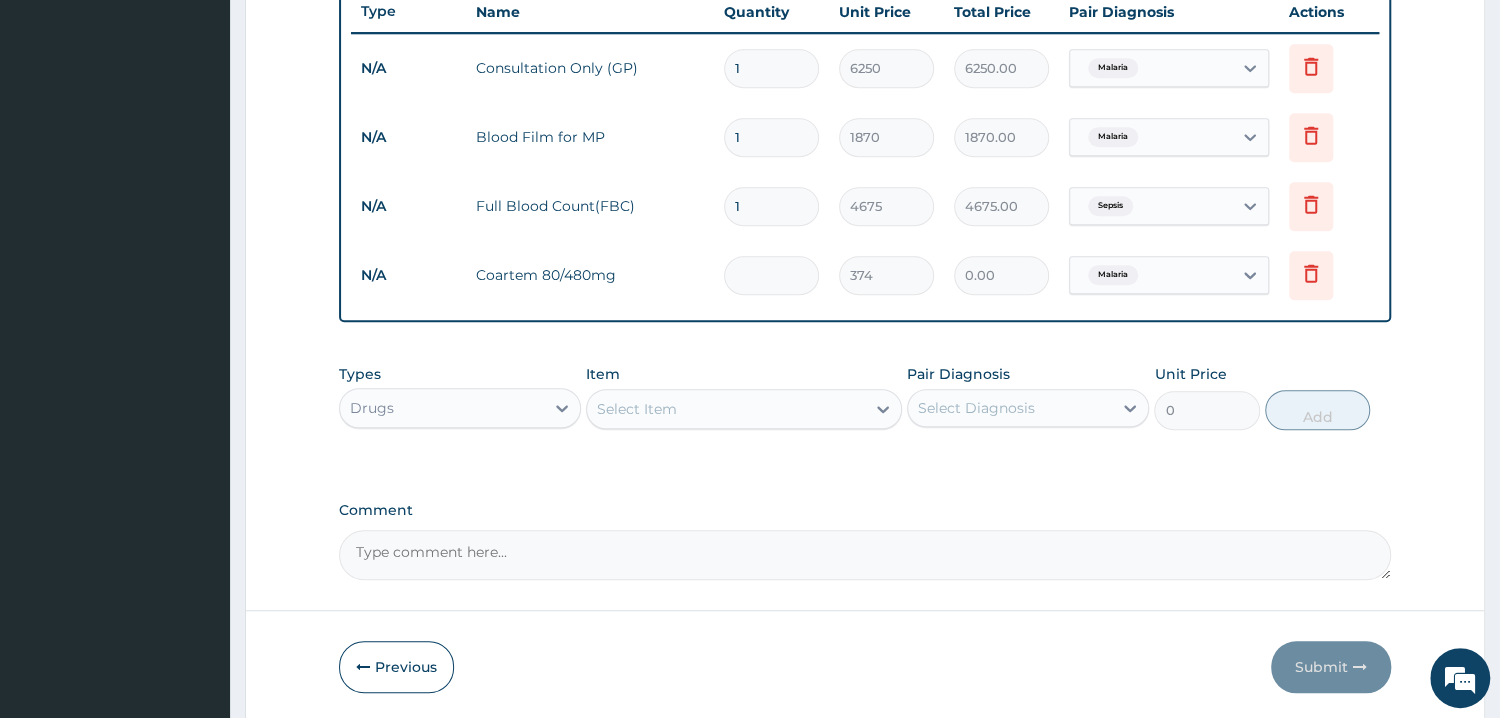 type on "6" 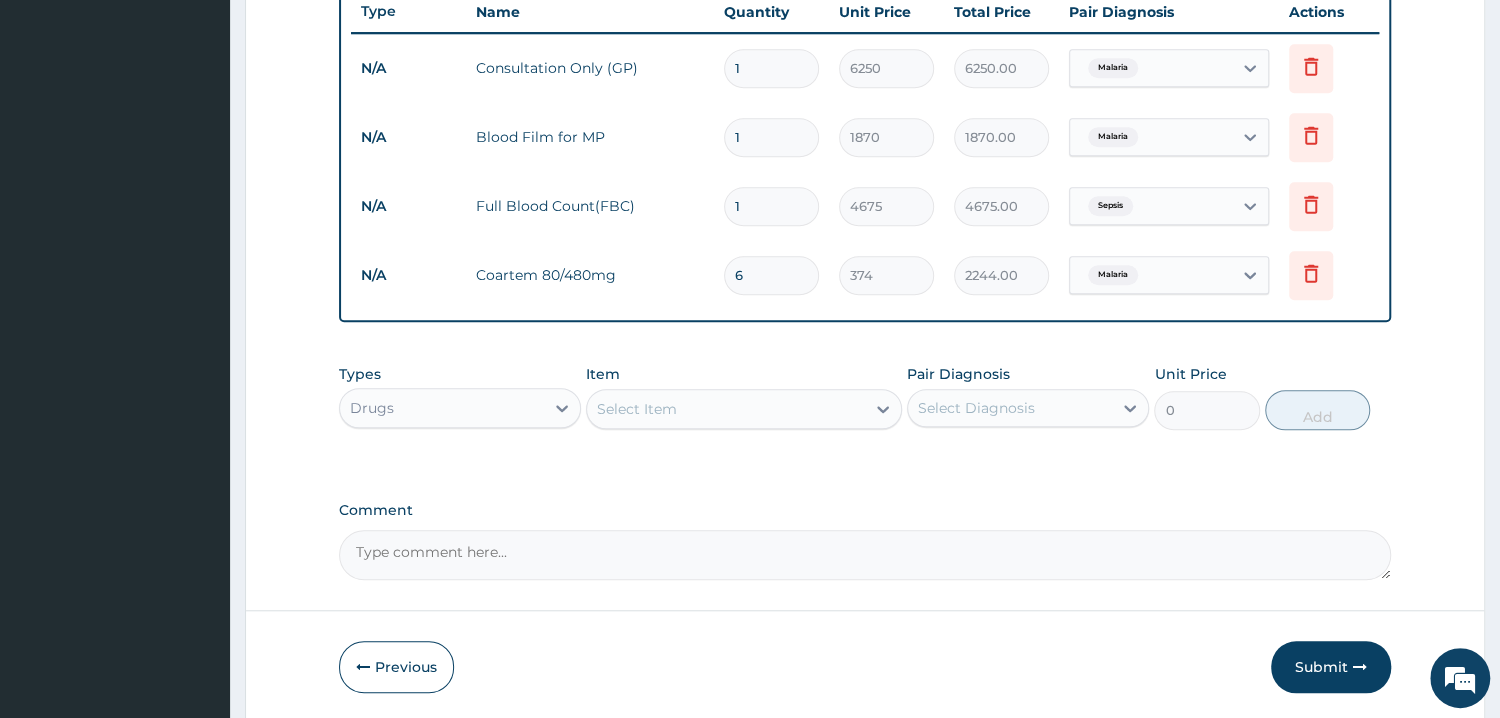 type on "6" 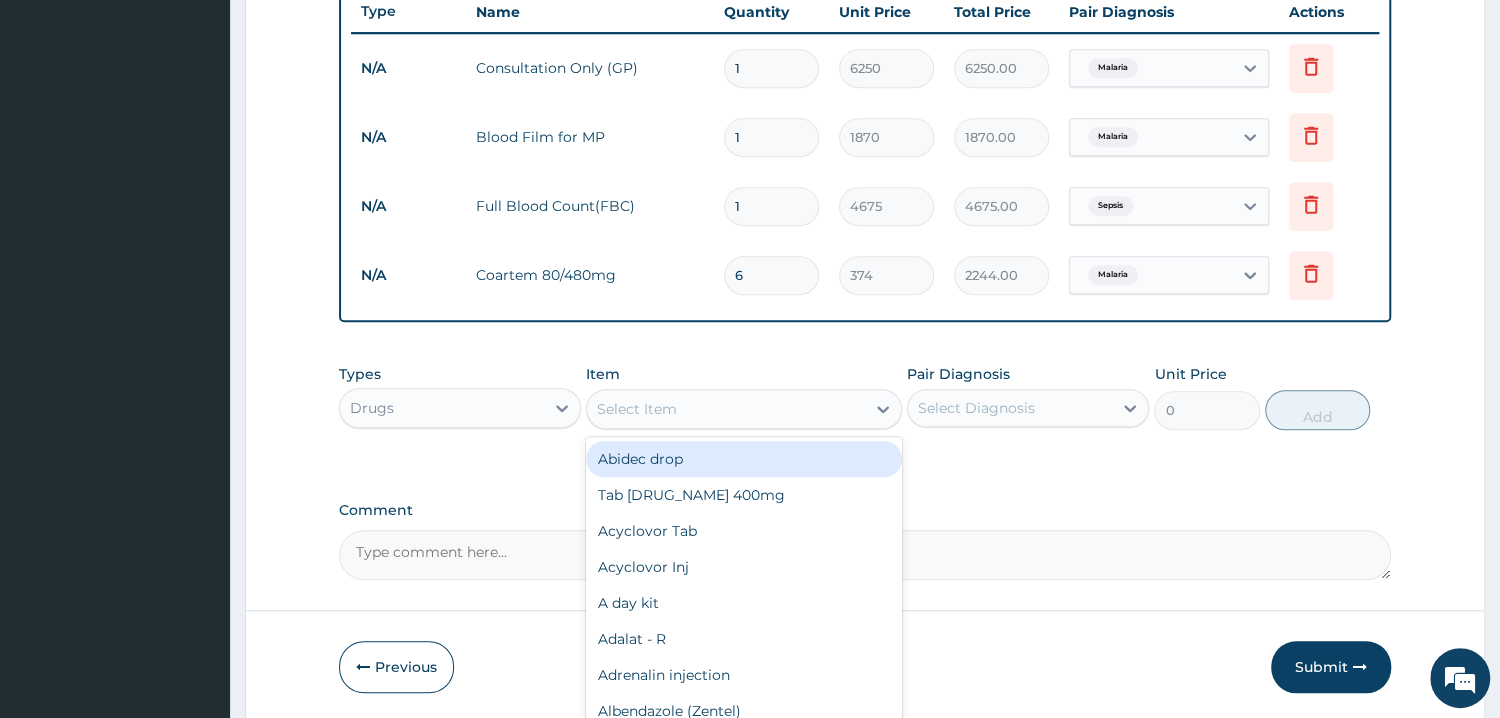 click on "Select Item" at bounding box center [637, 409] 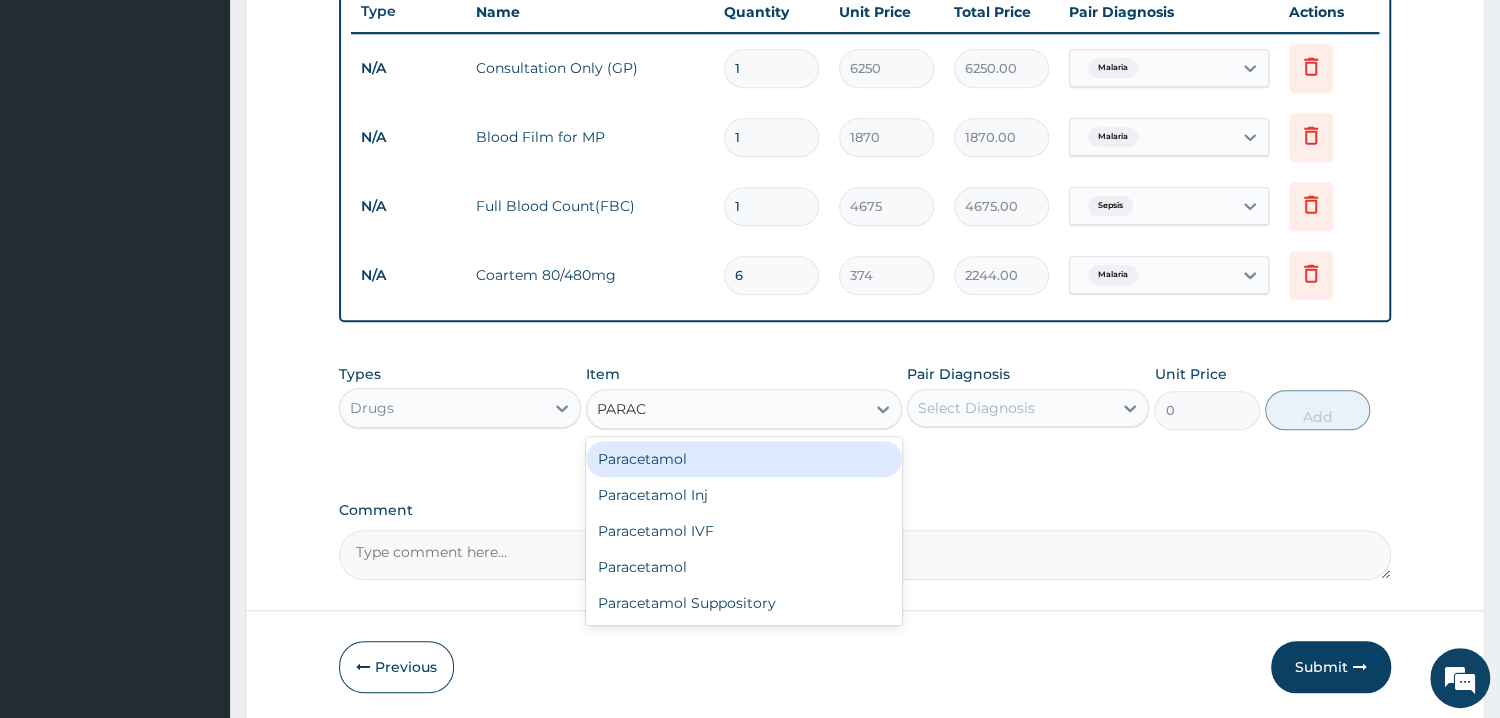 type on "PARACE" 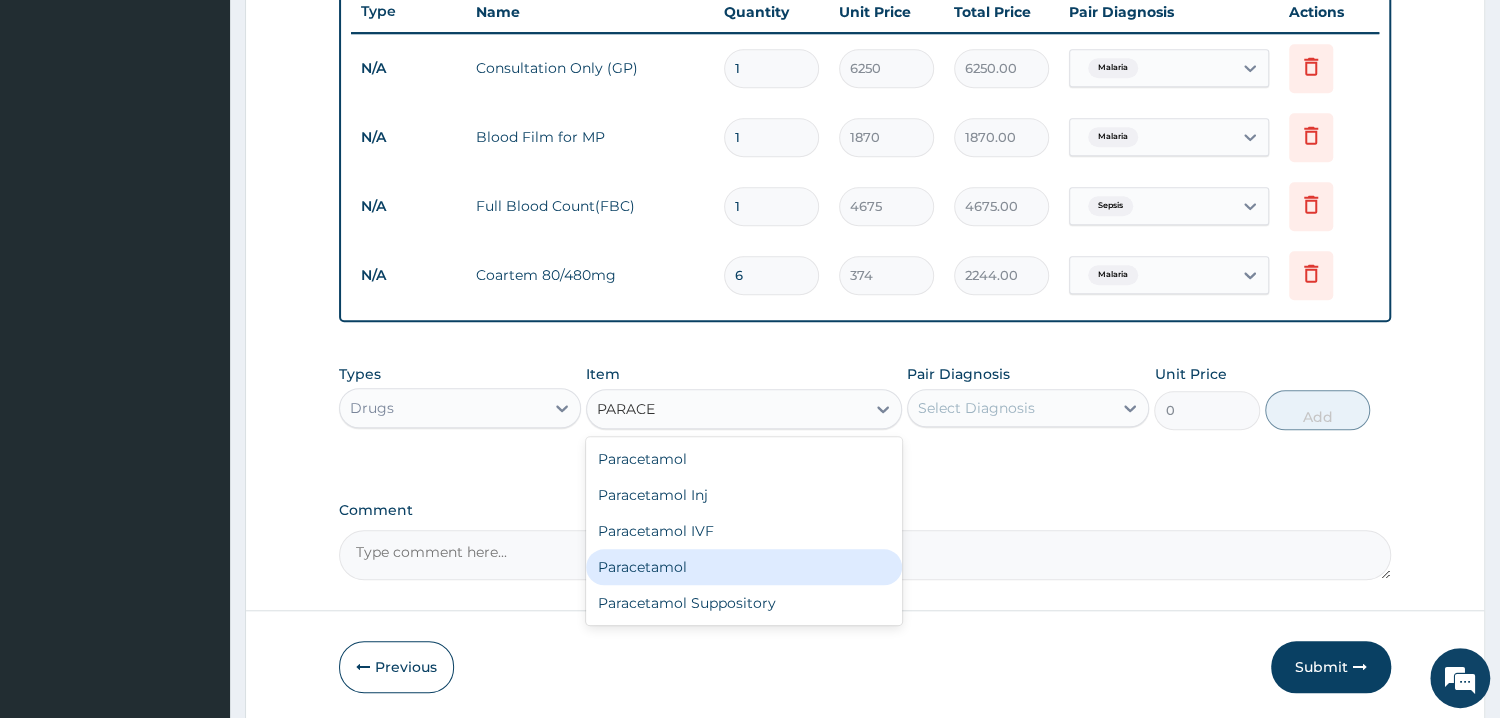 click on "Paracetamol" at bounding box center (744, 567) 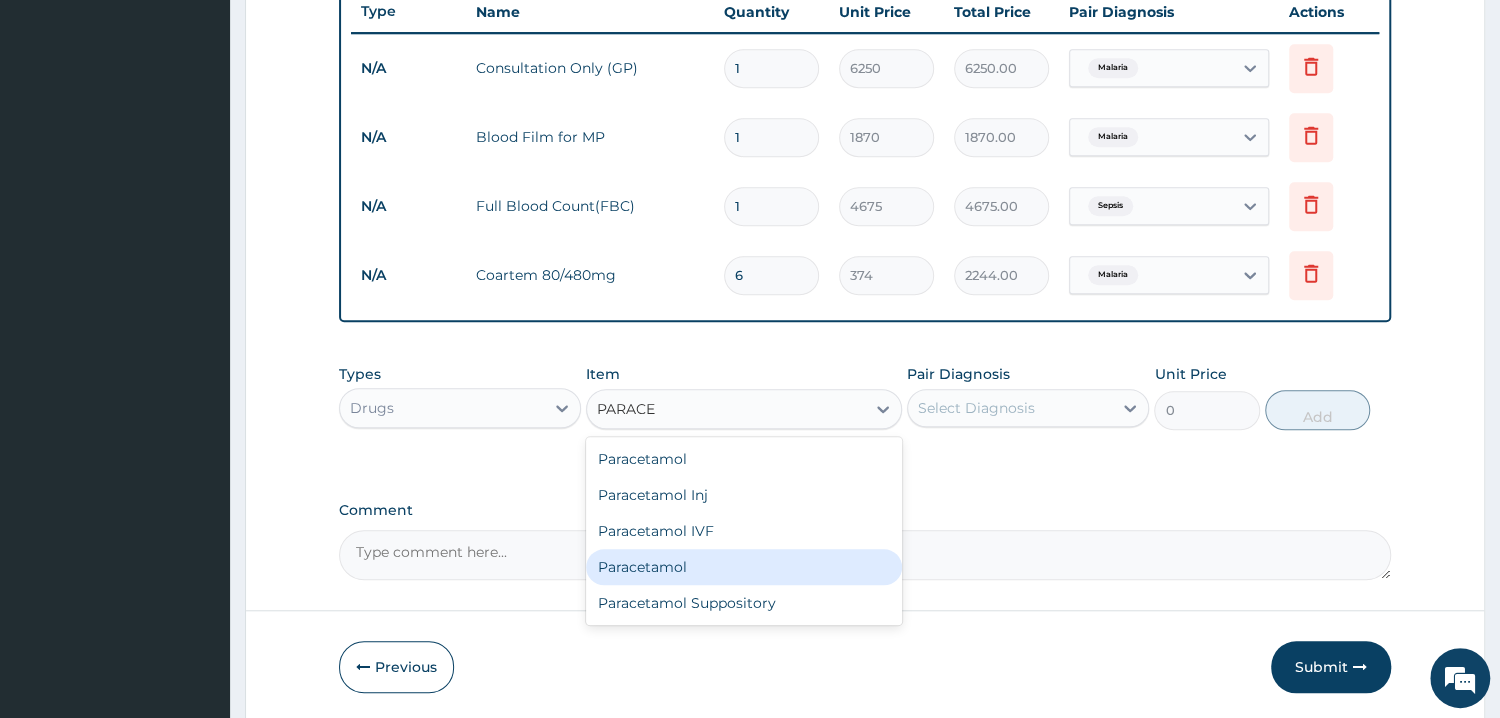 type 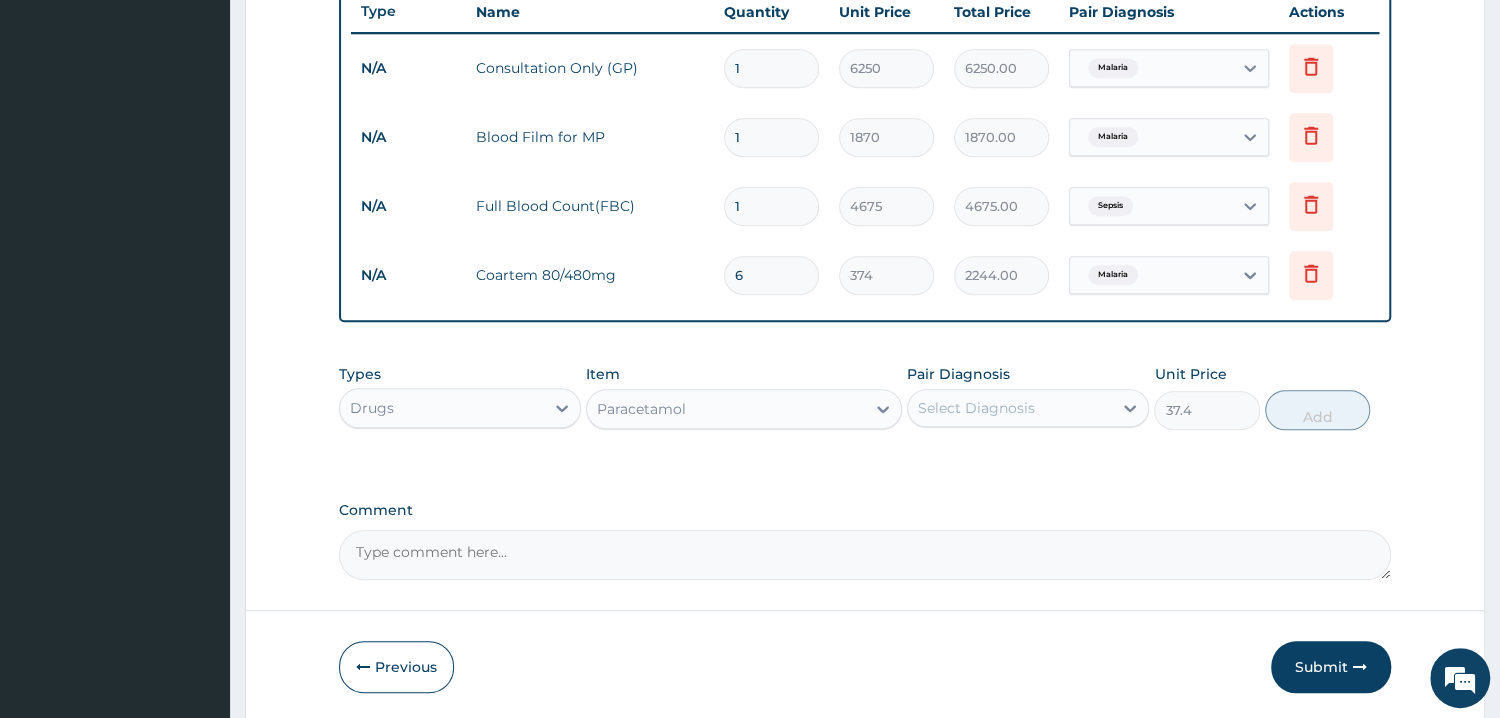 click on "Select Diagnosis" at bounding box center [976, 408] 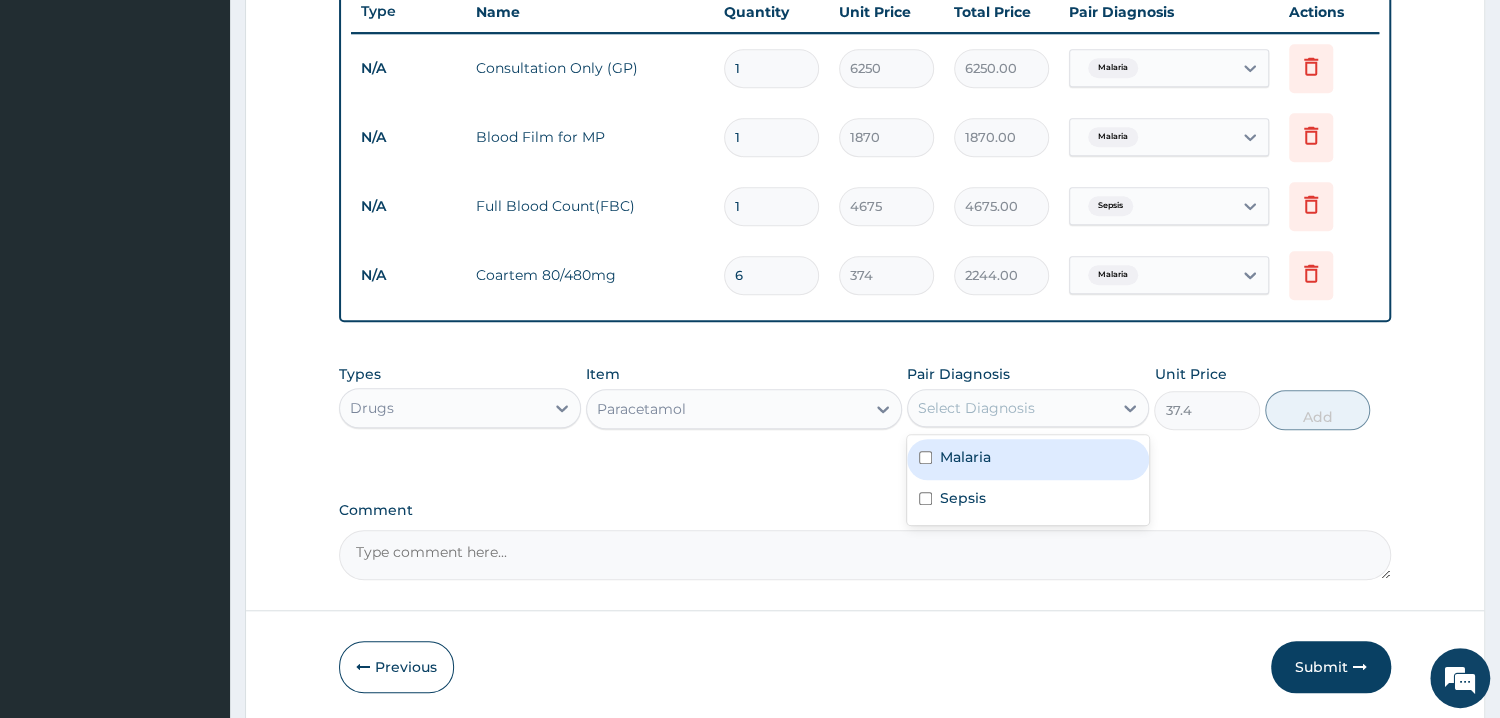 click on "Malaria" at bounding box center (965, 457) 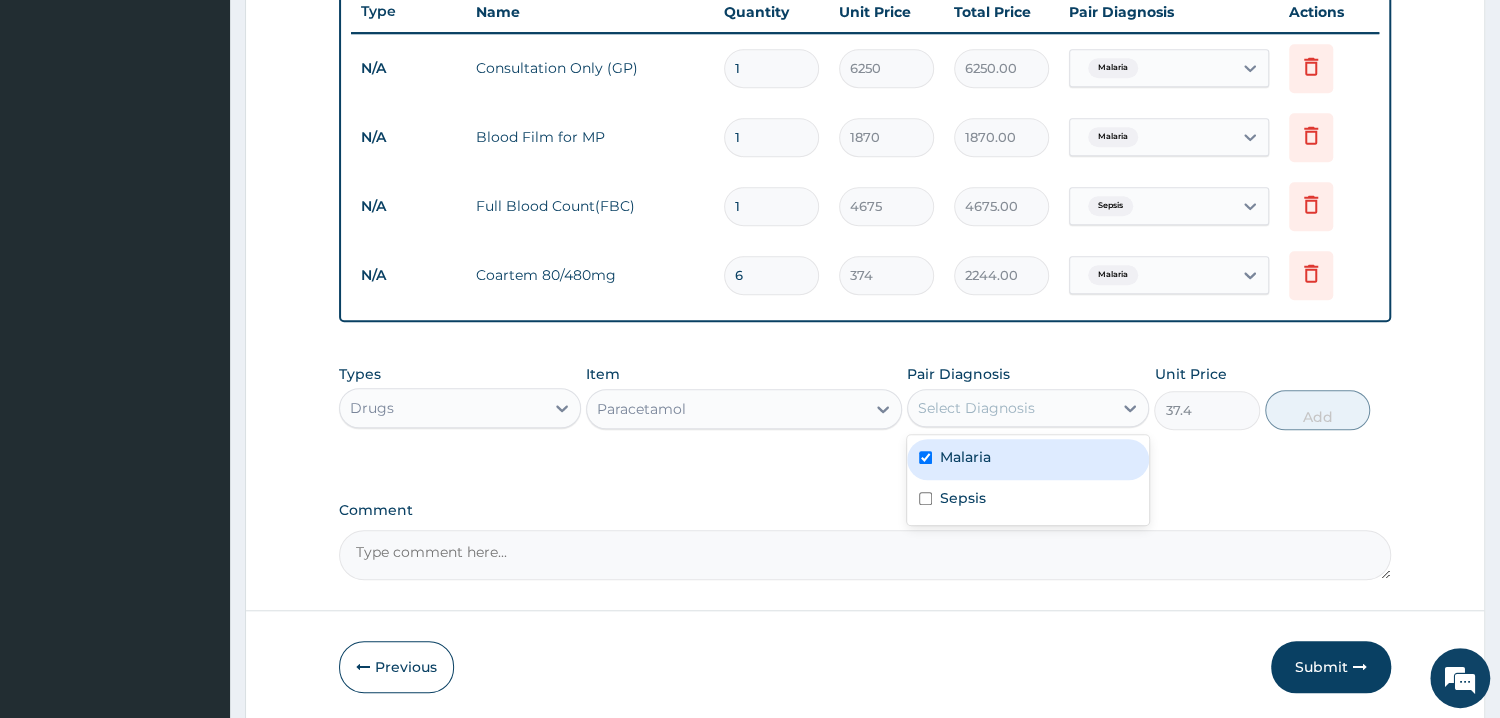 checkbox on "true" 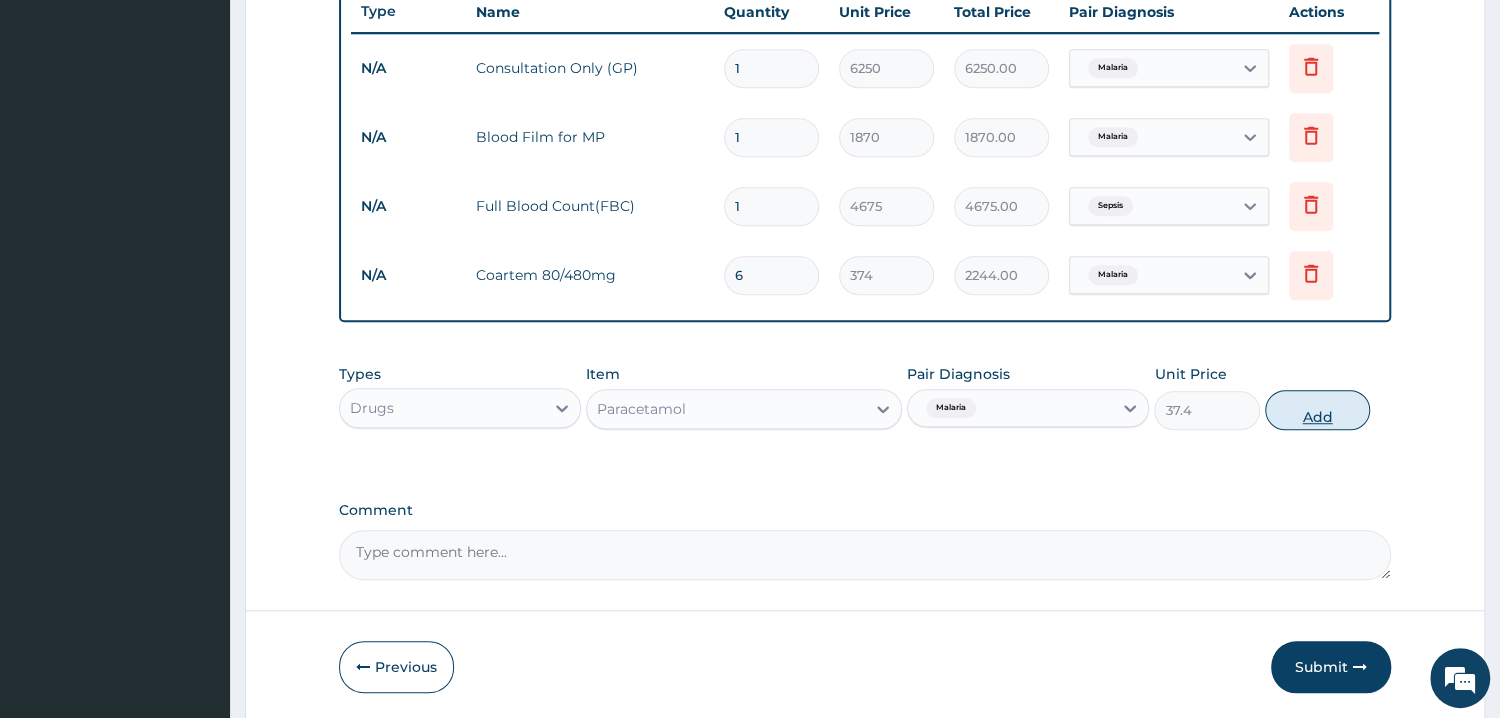 click on "Add" at bounding box center [1317, 410] 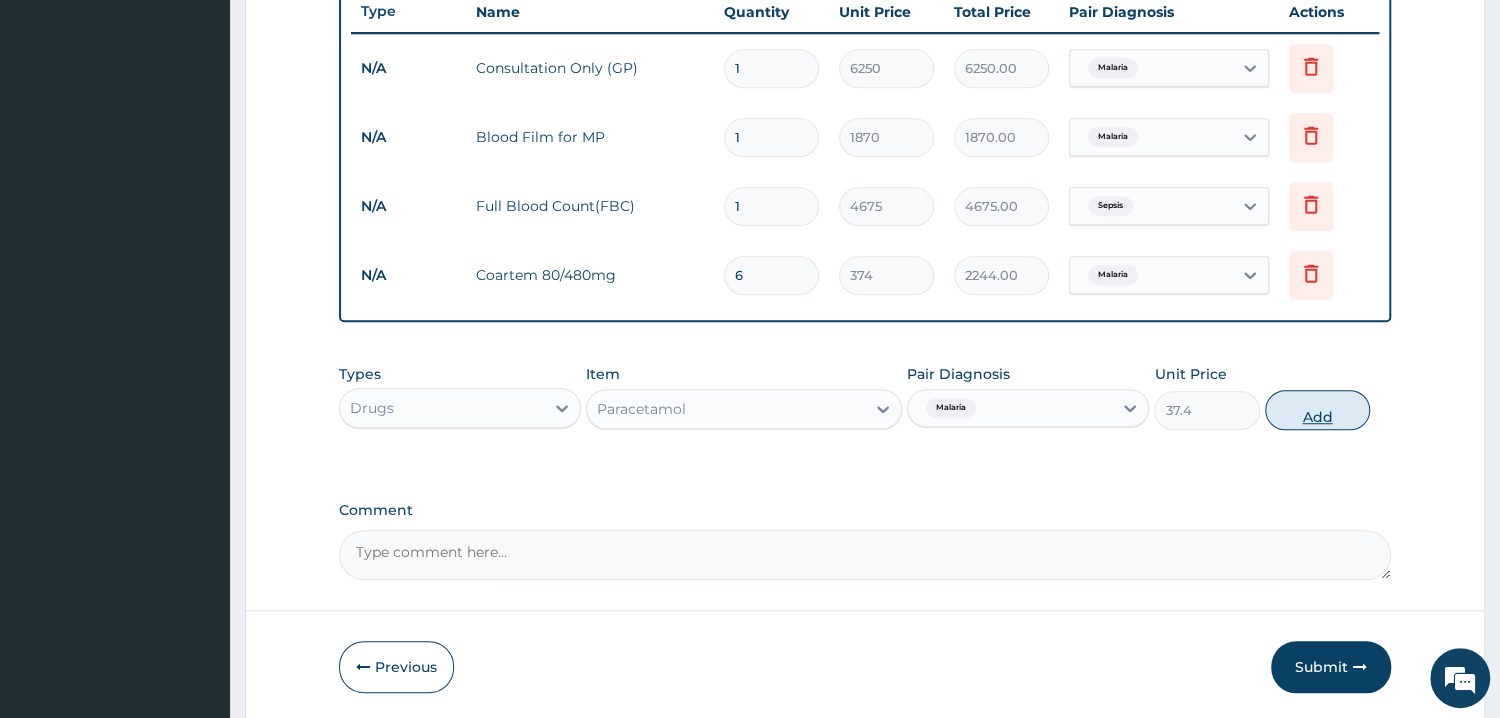 type on "0" 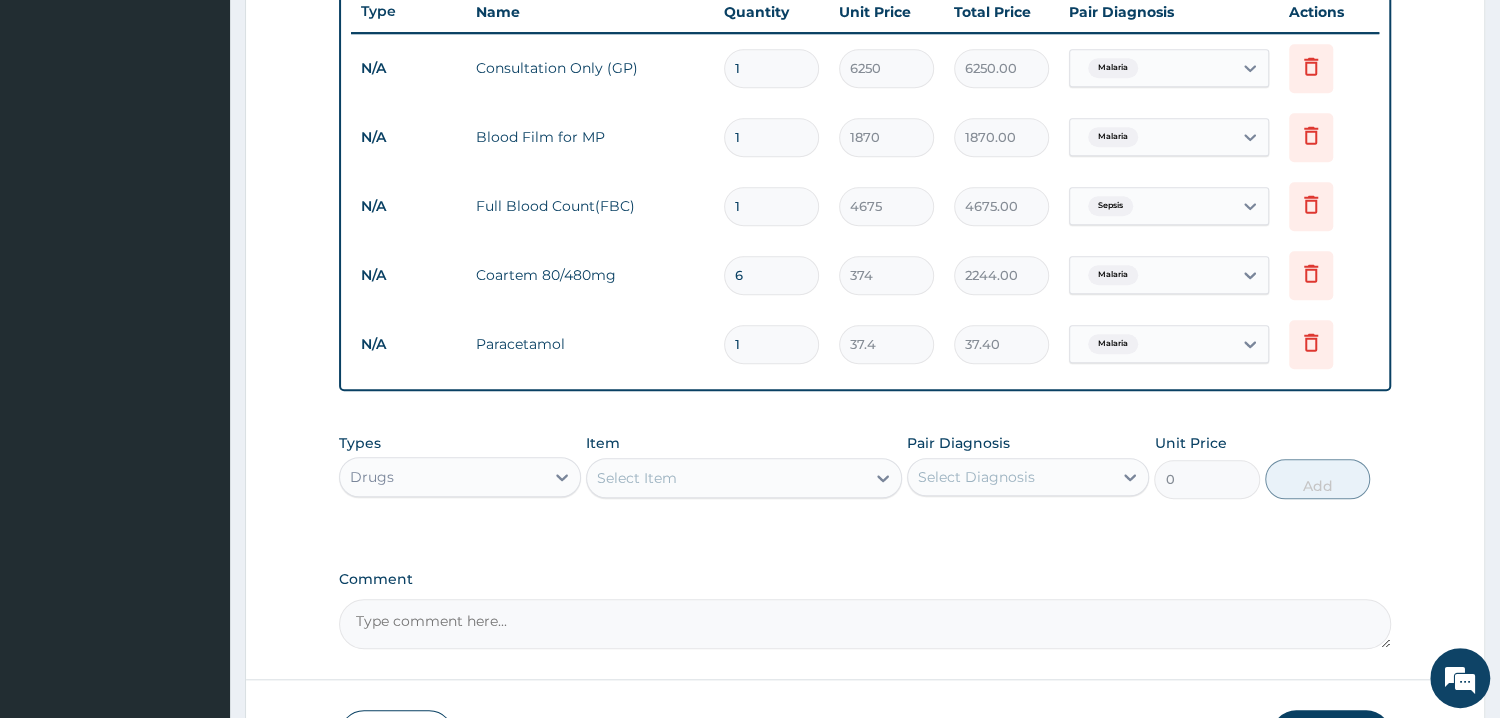 click on "1" at bounding box center [771, 344] 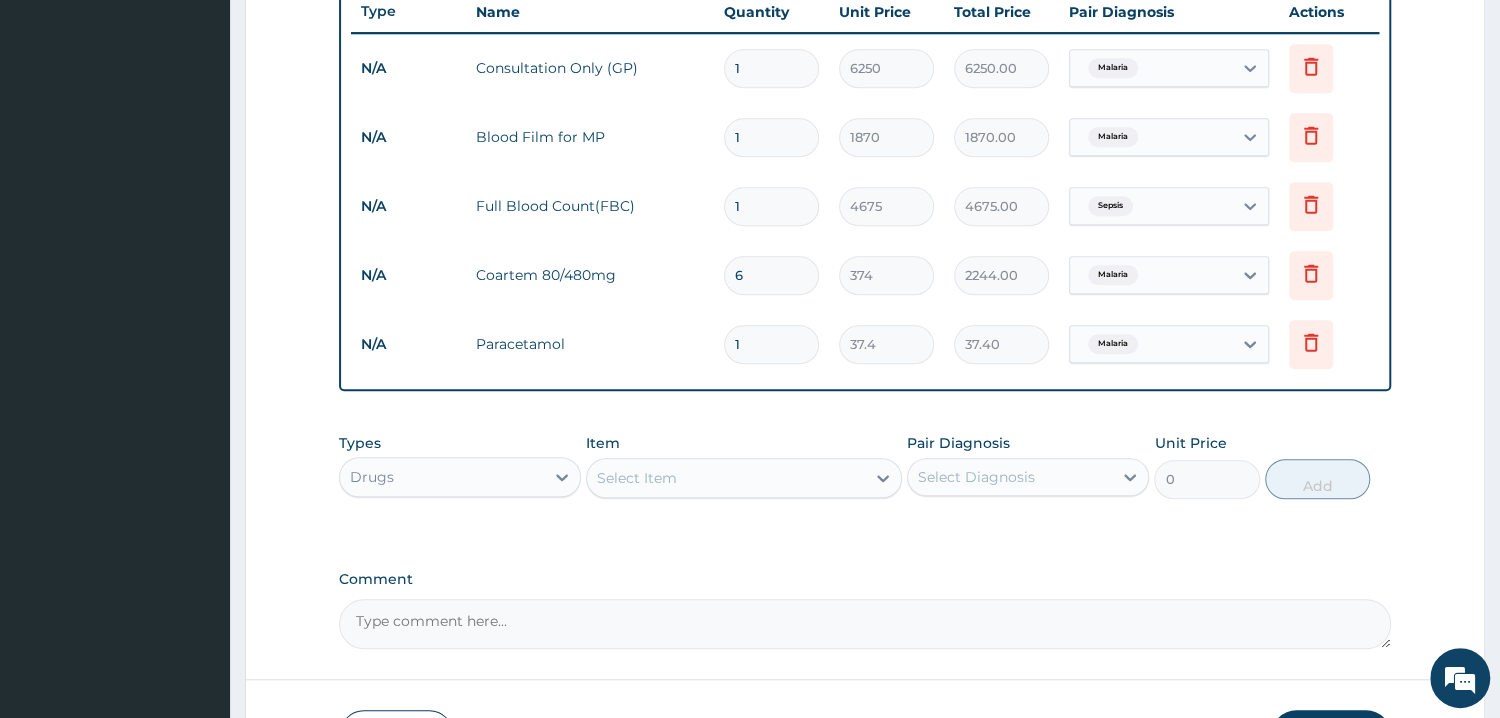 type on "18" 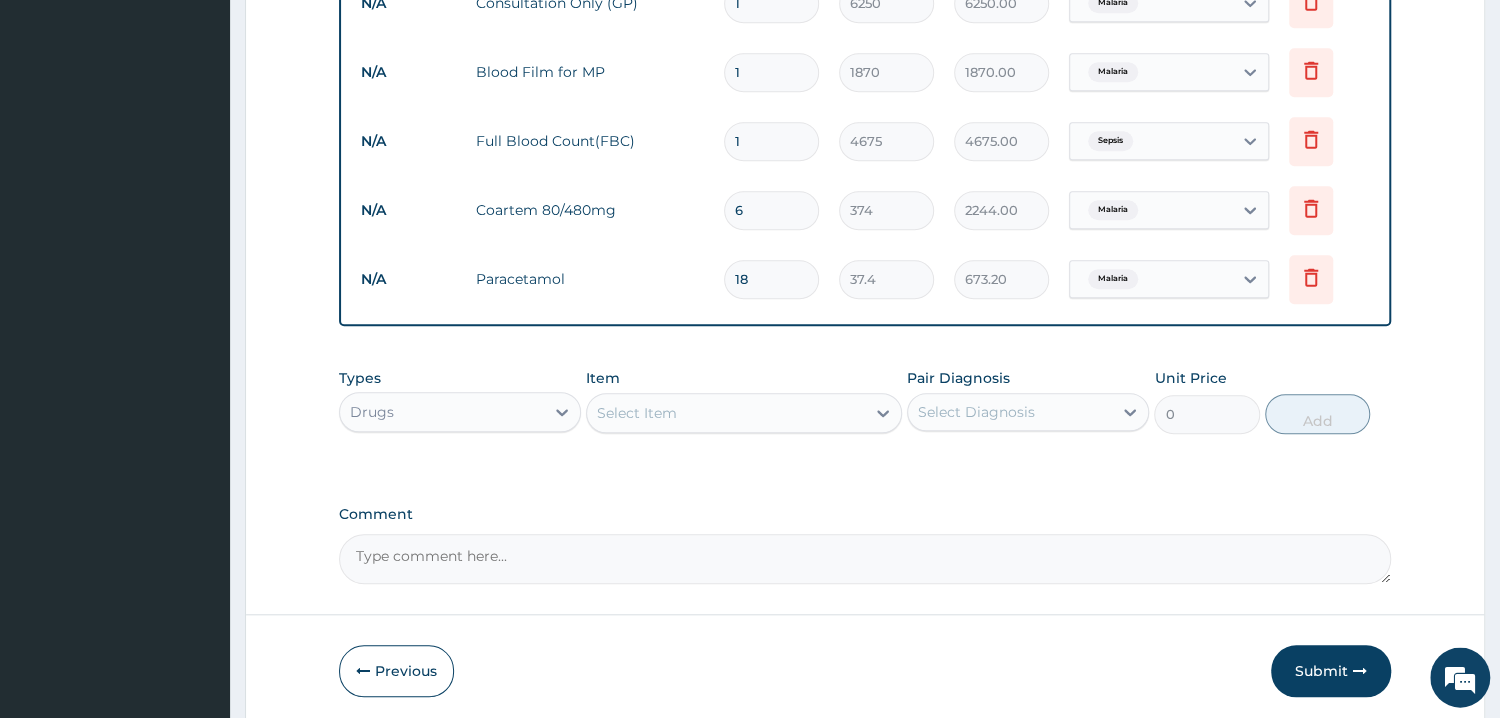 scroll, scrollTop: 903, scrollLeft: 0, axis: vertical 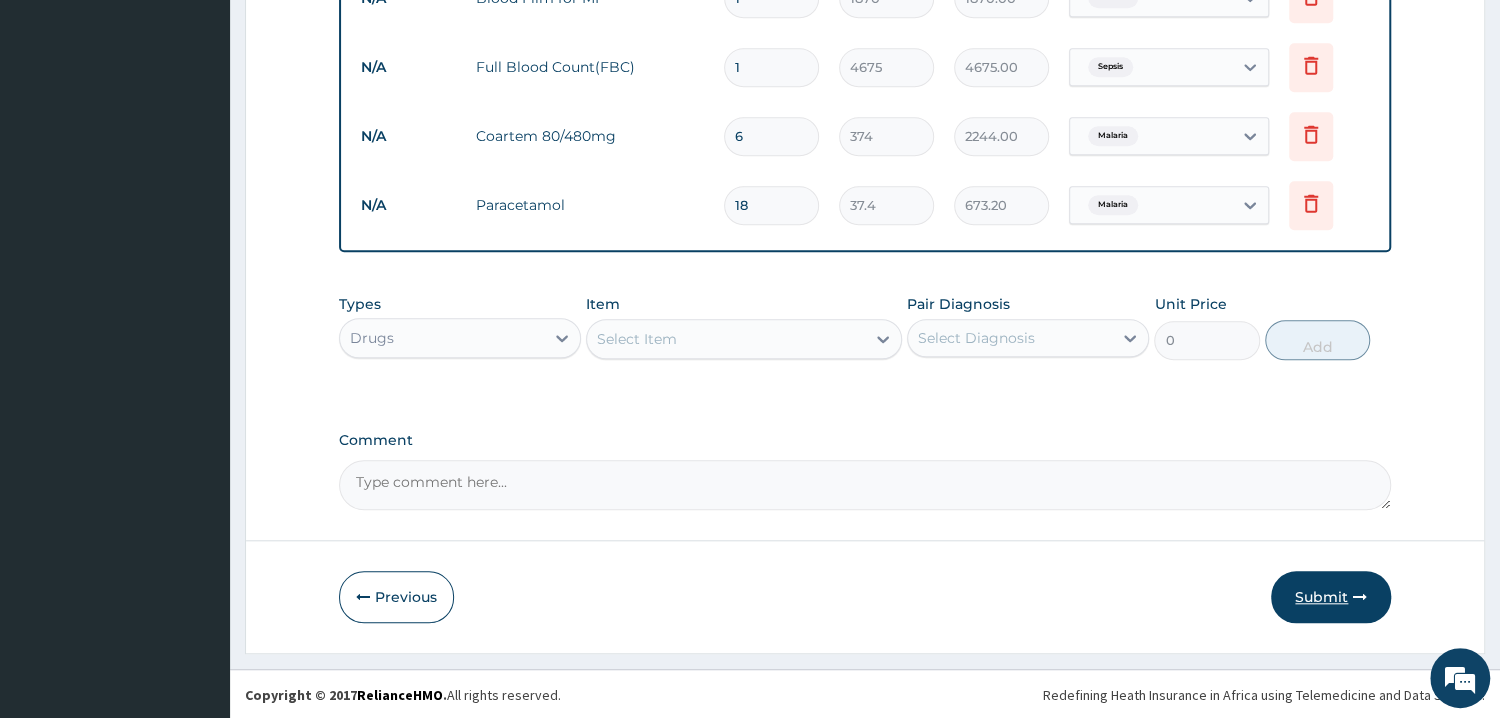 type on "18" 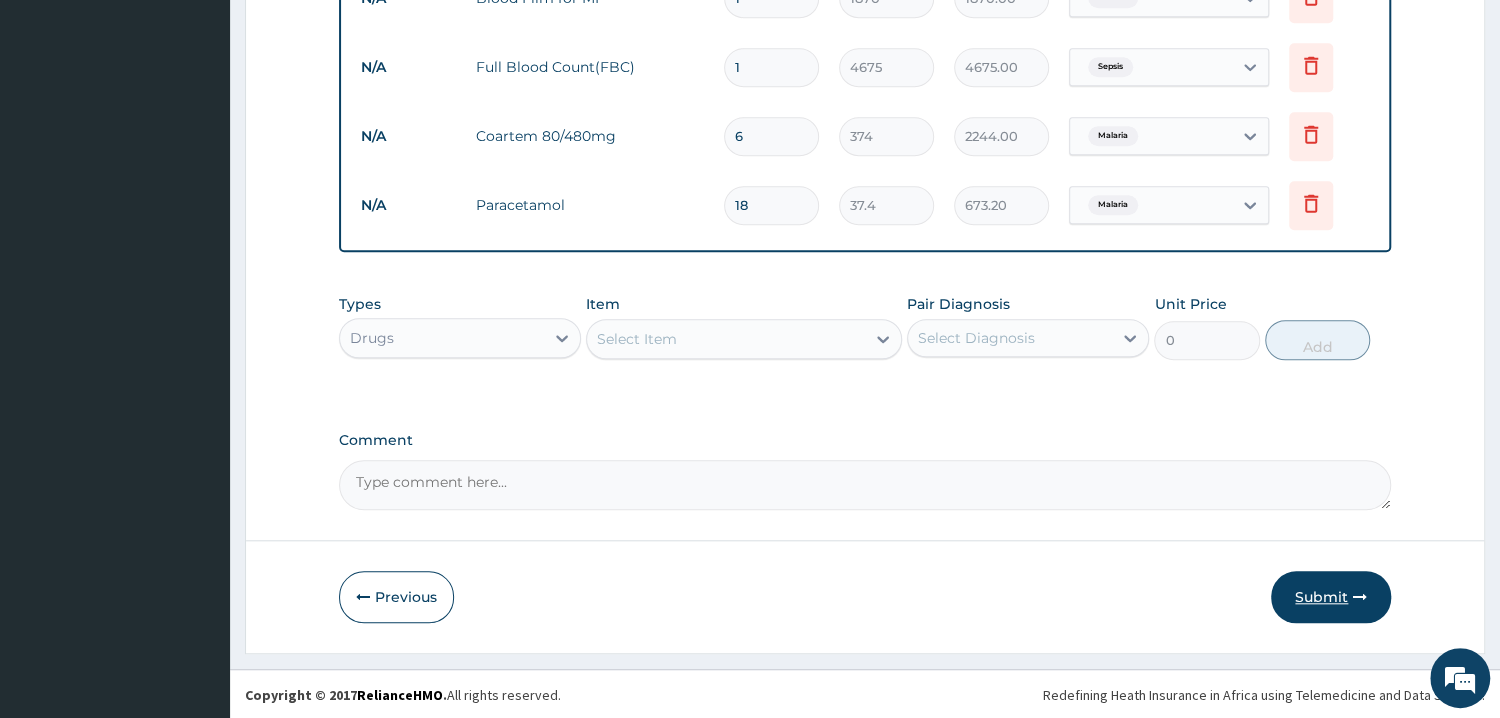 click on "Submit" at bounding box center (1331, 597) 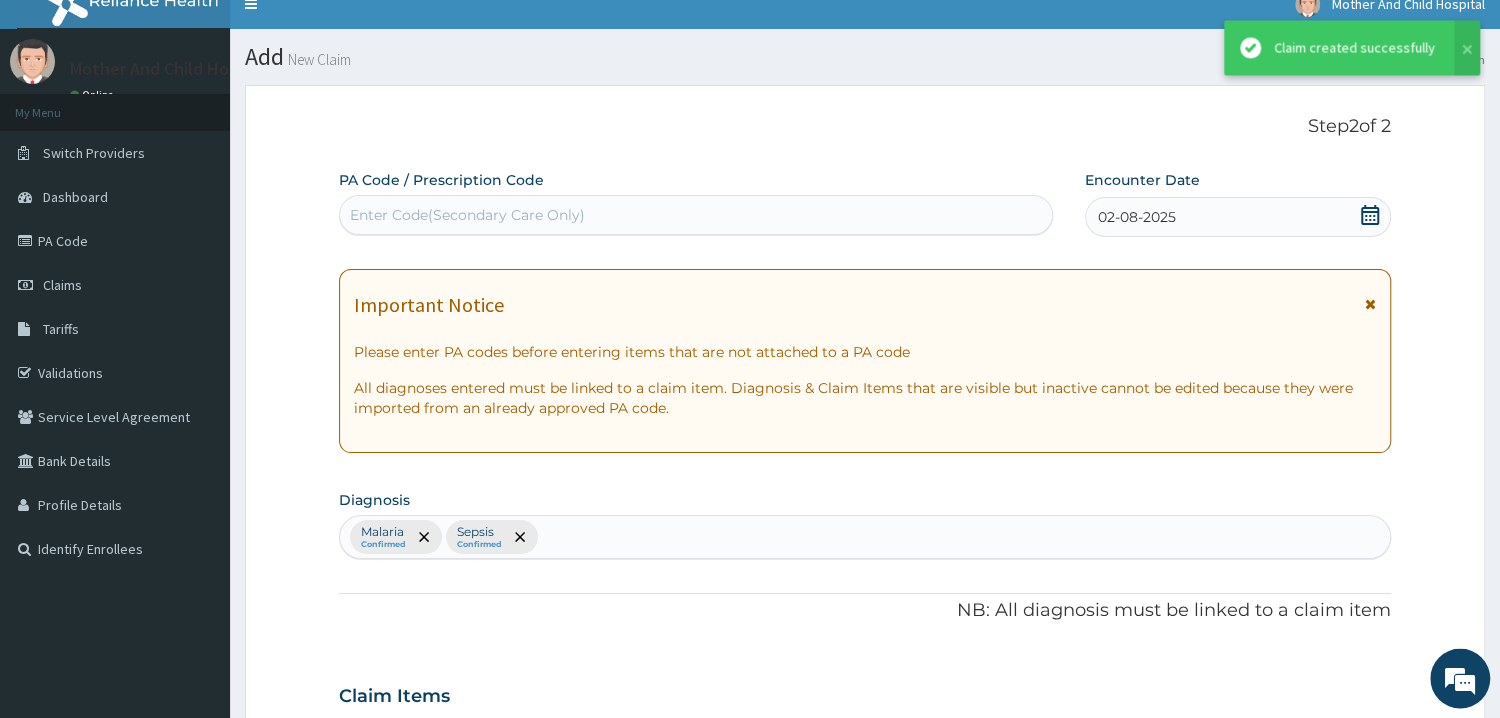scroll, scrollTop: 0, scrollLeft: 0, axis: both 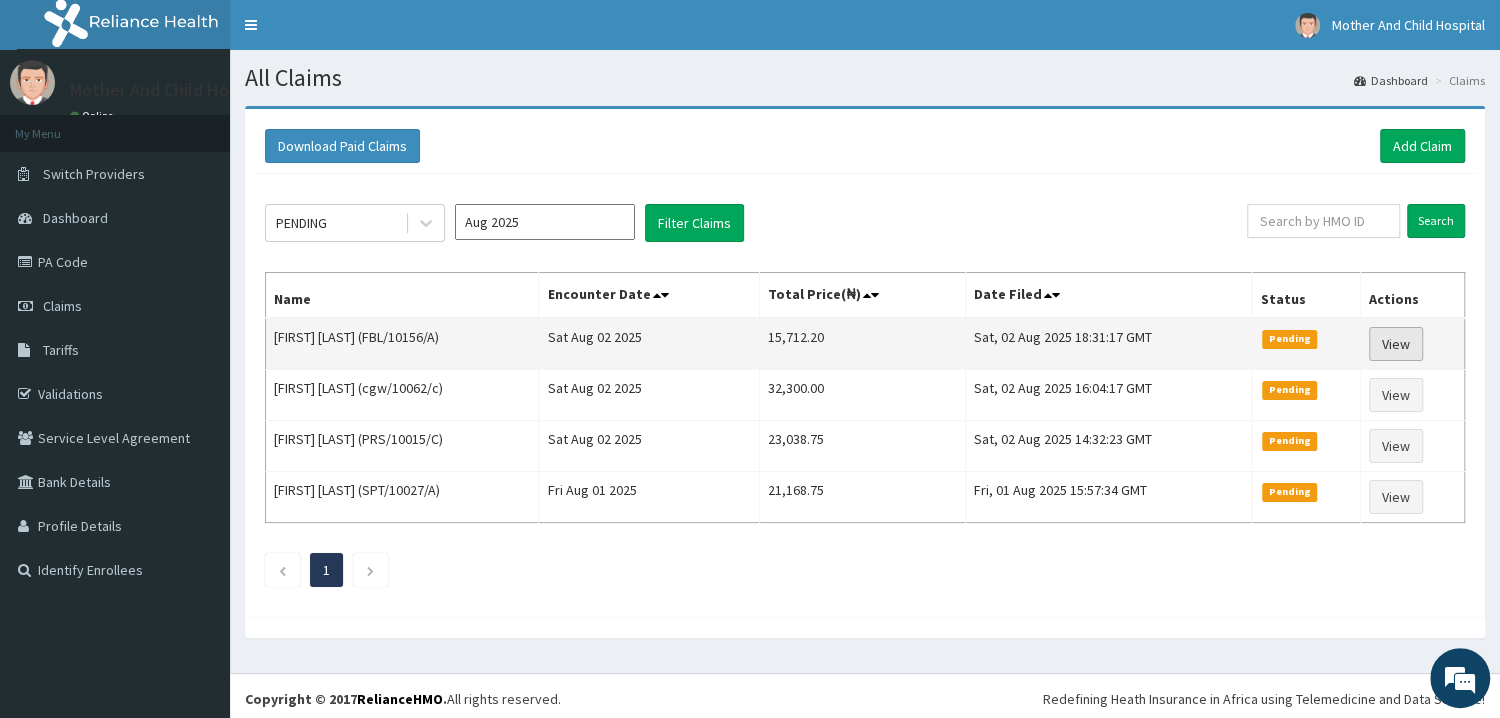 click on "View" at bounding box center [1396, 344] 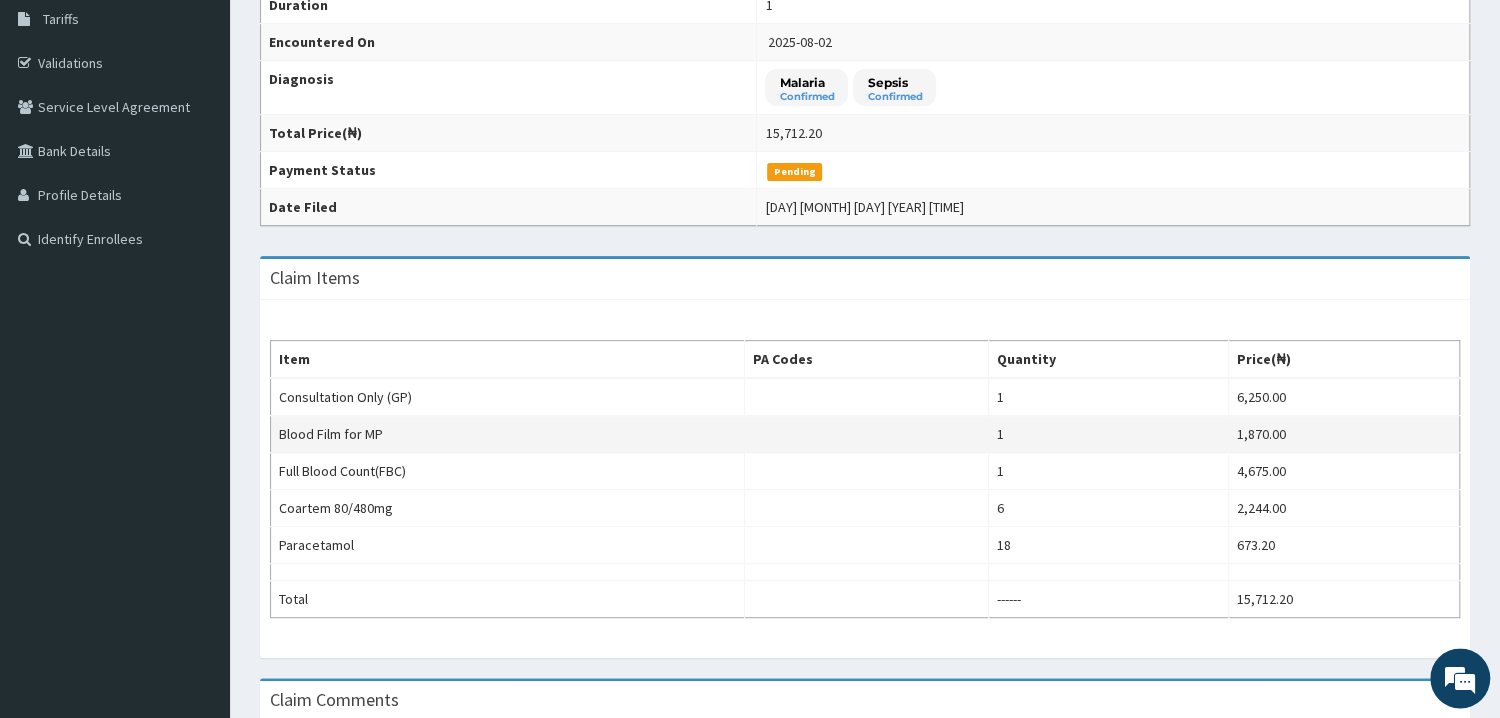 scroll, scrollTop: 255, scrollLeft: 0, axis: vertical 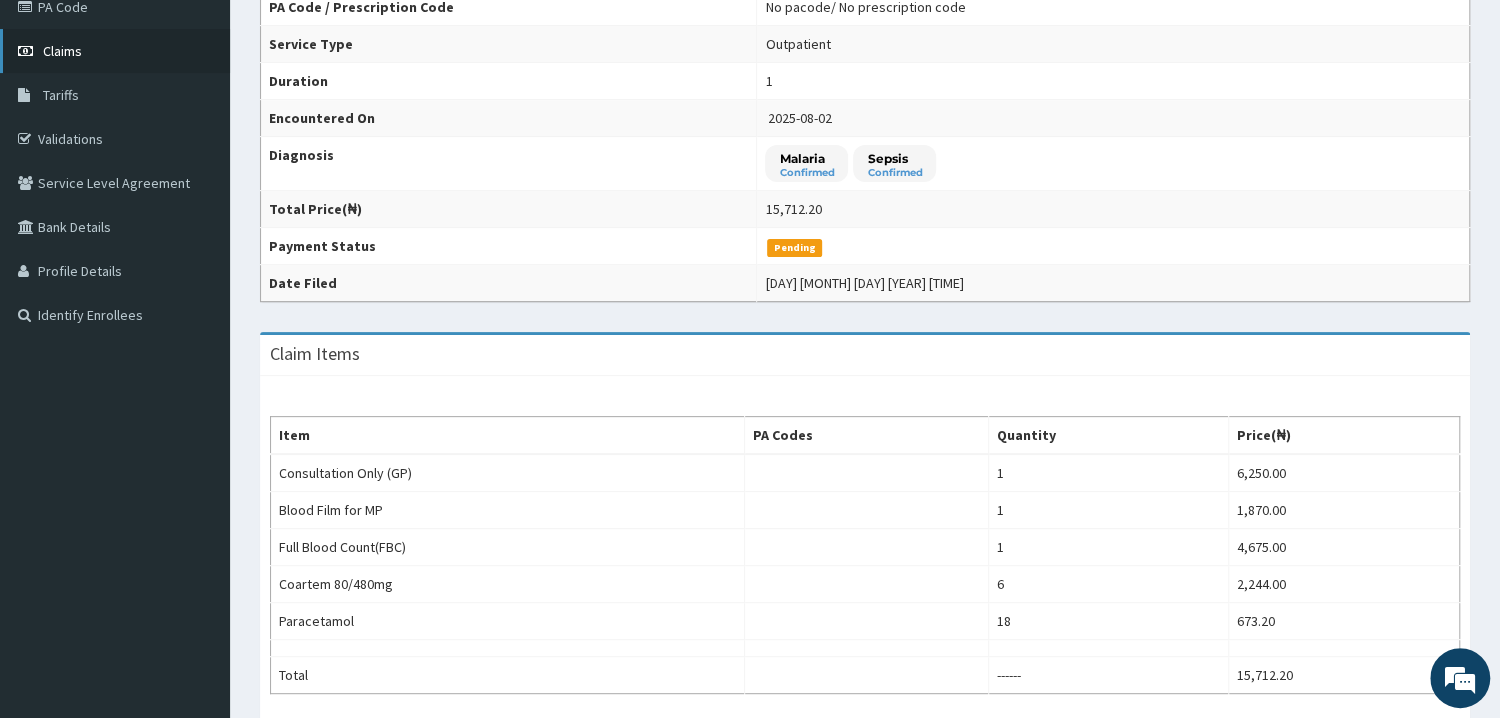 click on "Claims" at bounding box center [115, 51] 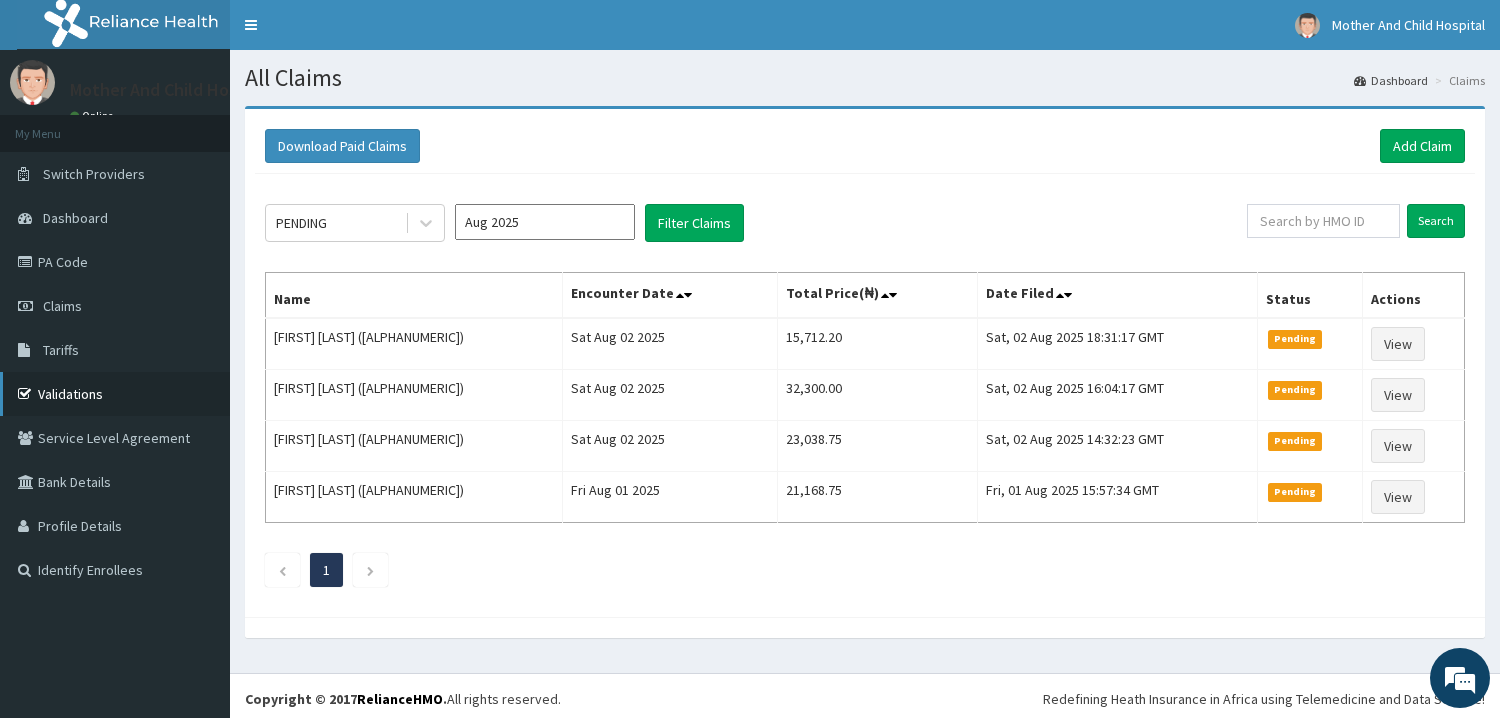 scroll, scrollTop: 0, scrollLeft: 0, axis: both 